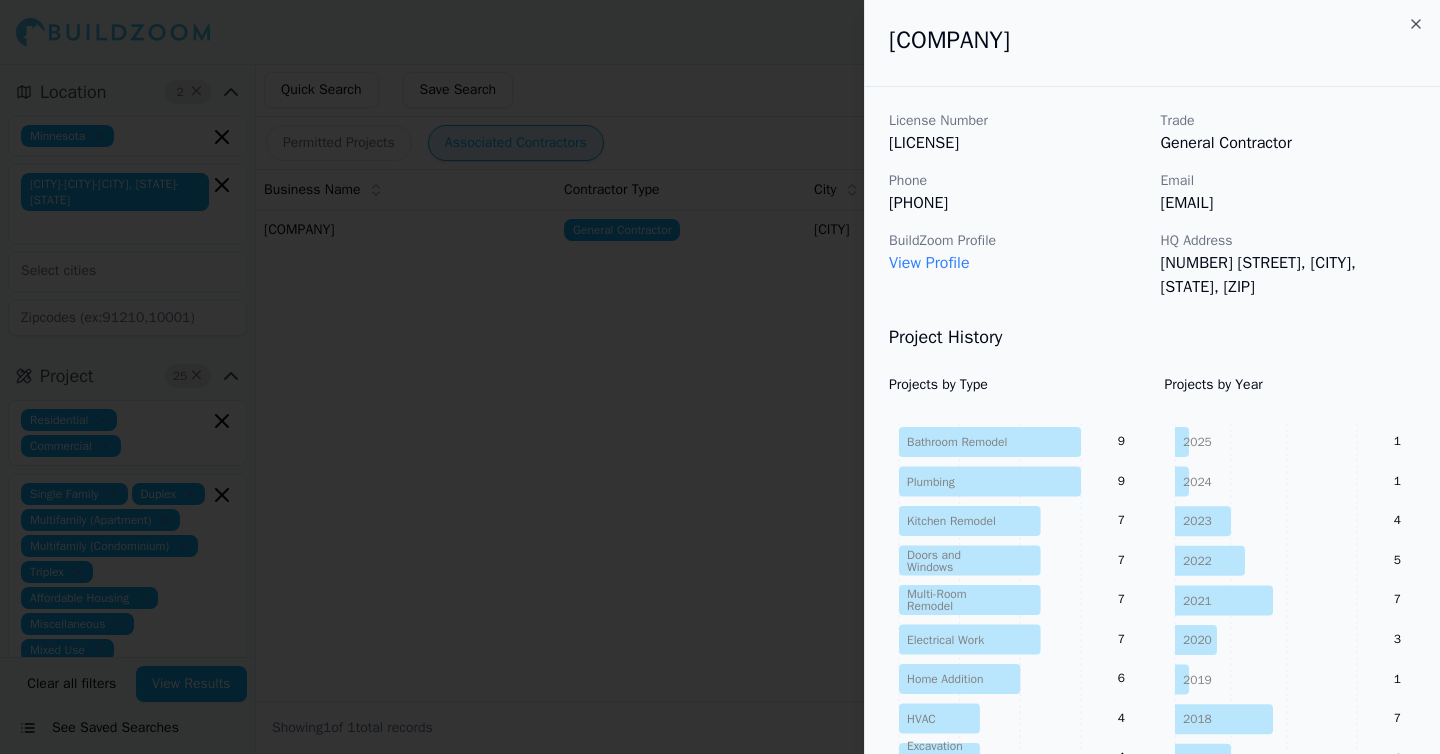 scroll, scrollTop: 0, scrollLeft: 0, axis: both 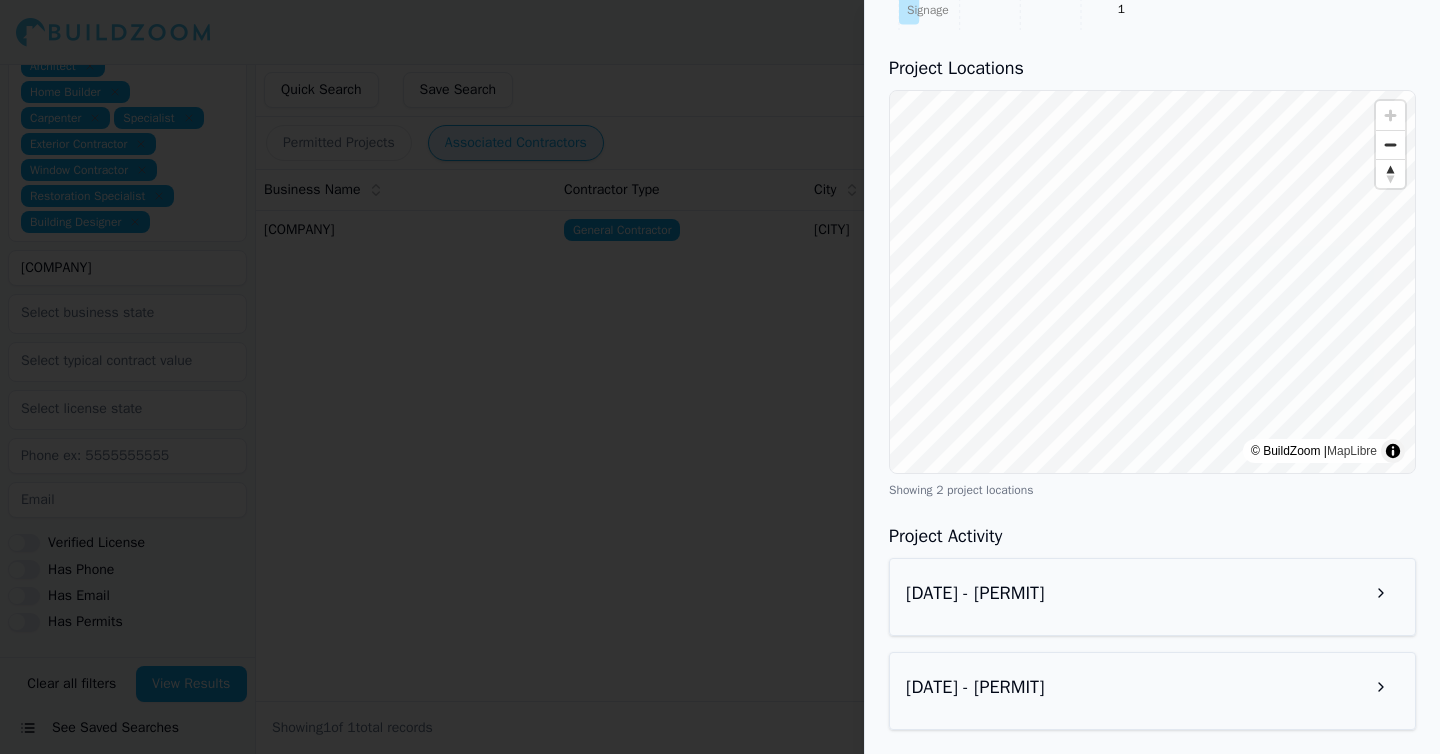 click at bounding box center (720, 377) 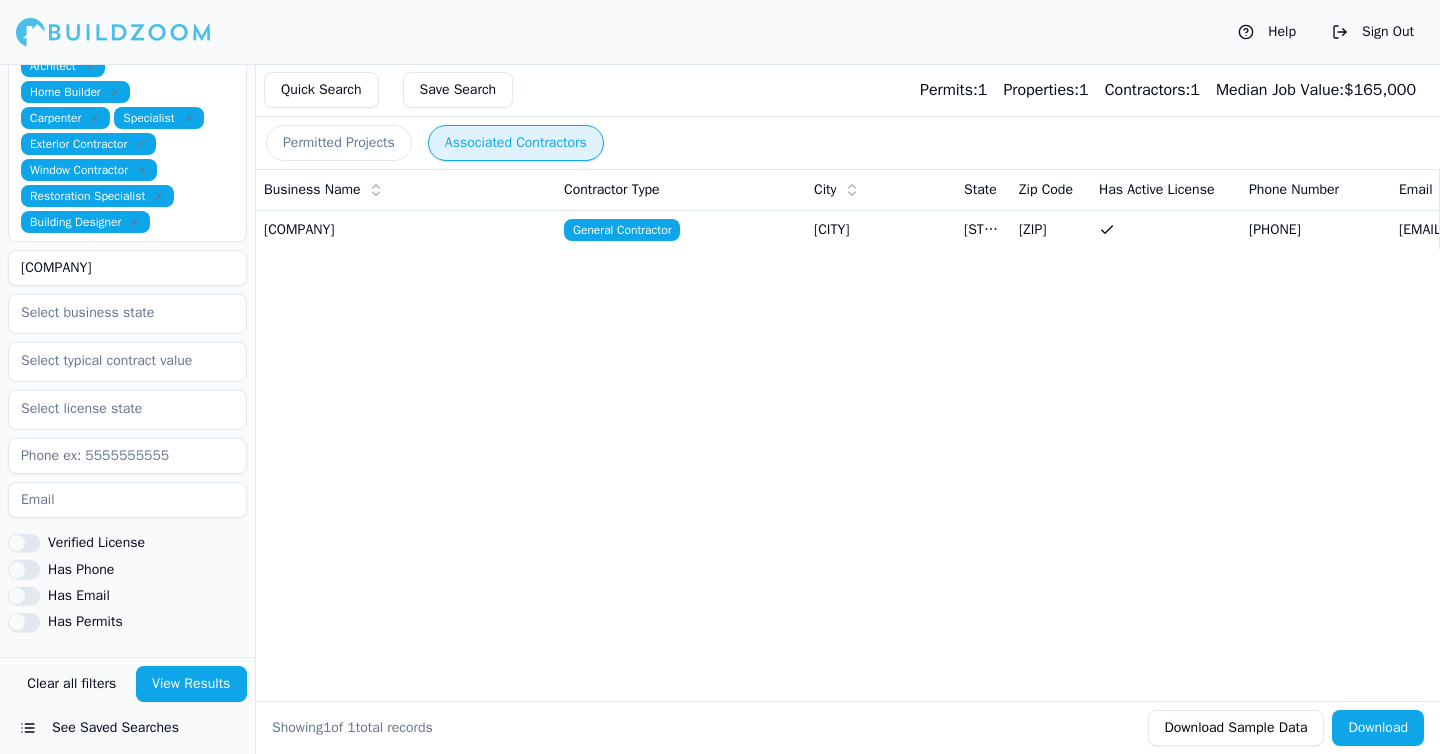 click on "Permitted Projects" at bounding box center (339, 143) 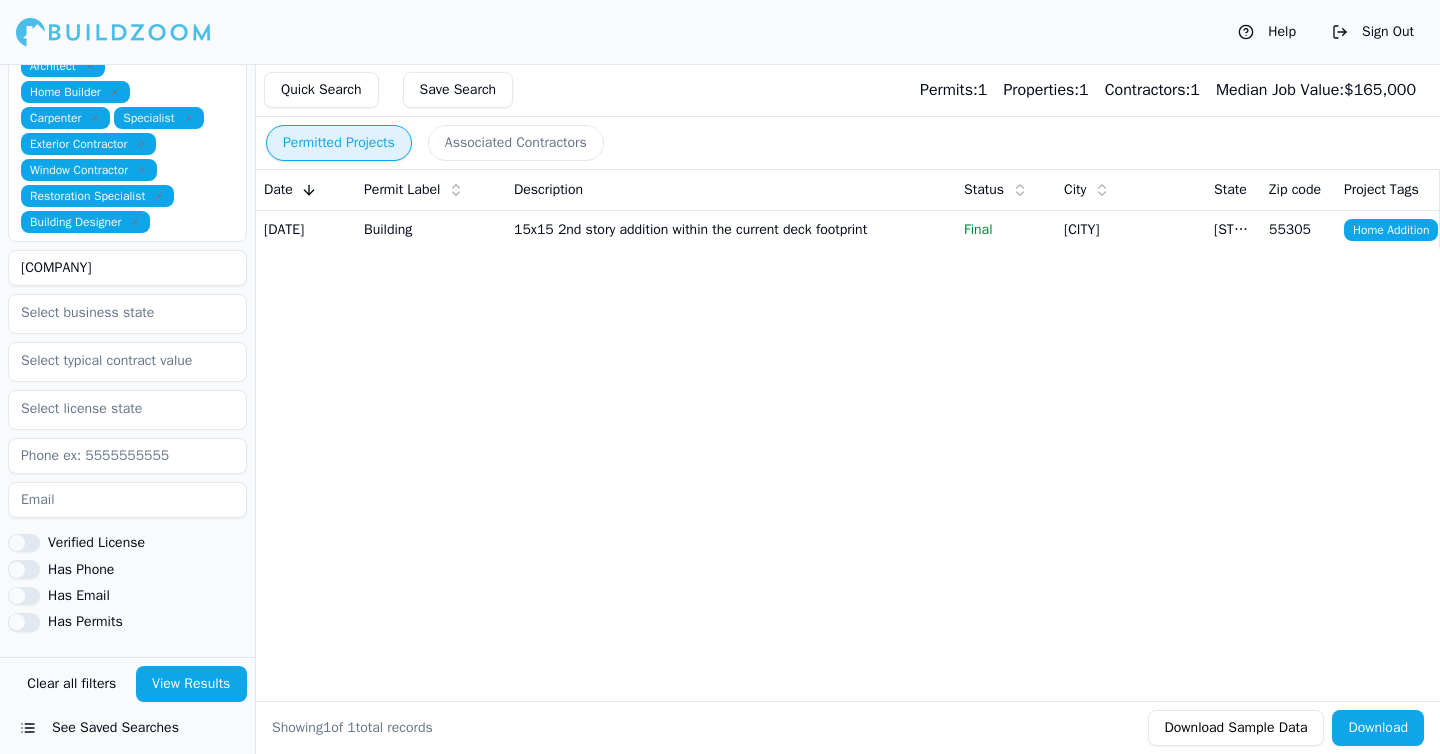 click on "Building" at bounding box center (431, 229) 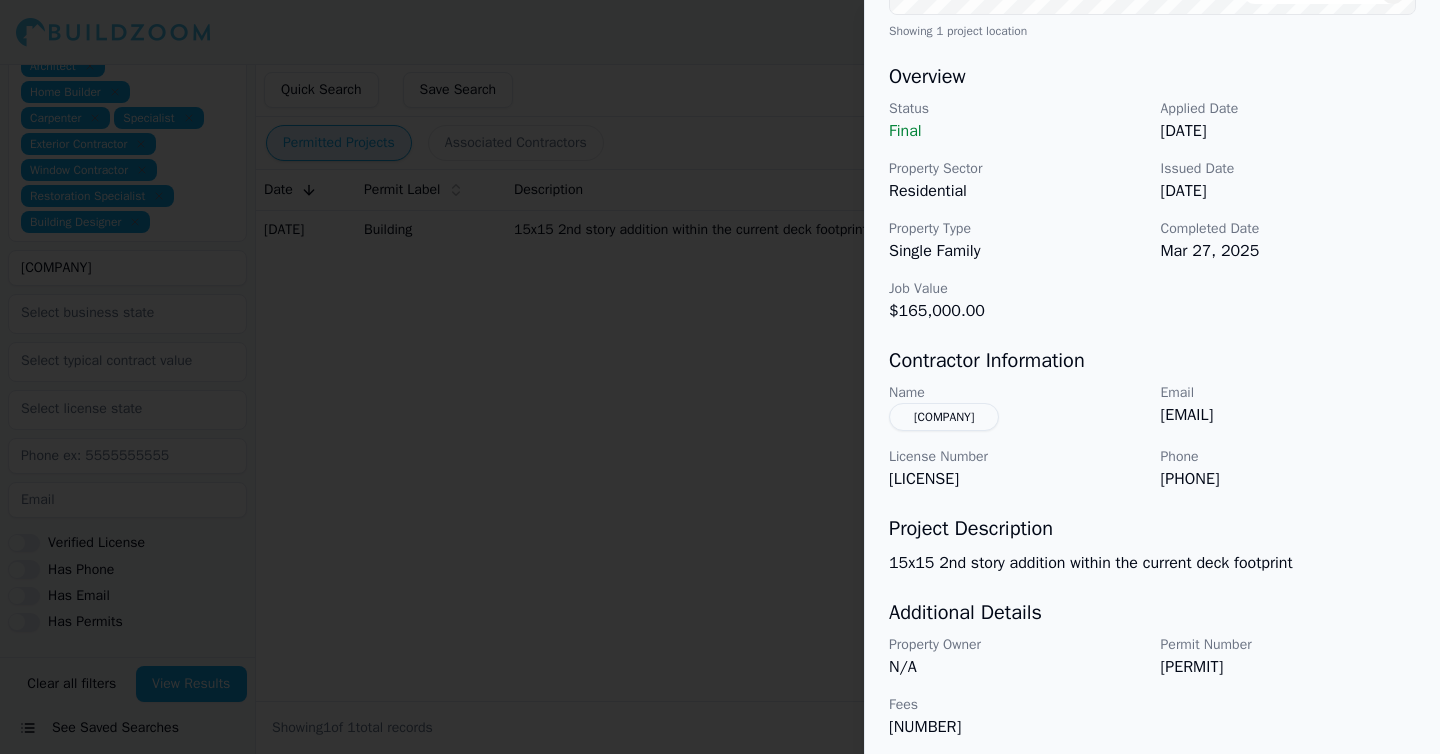 scroll, scrollTop: 575, scrollLeft: 0, axis: vertical 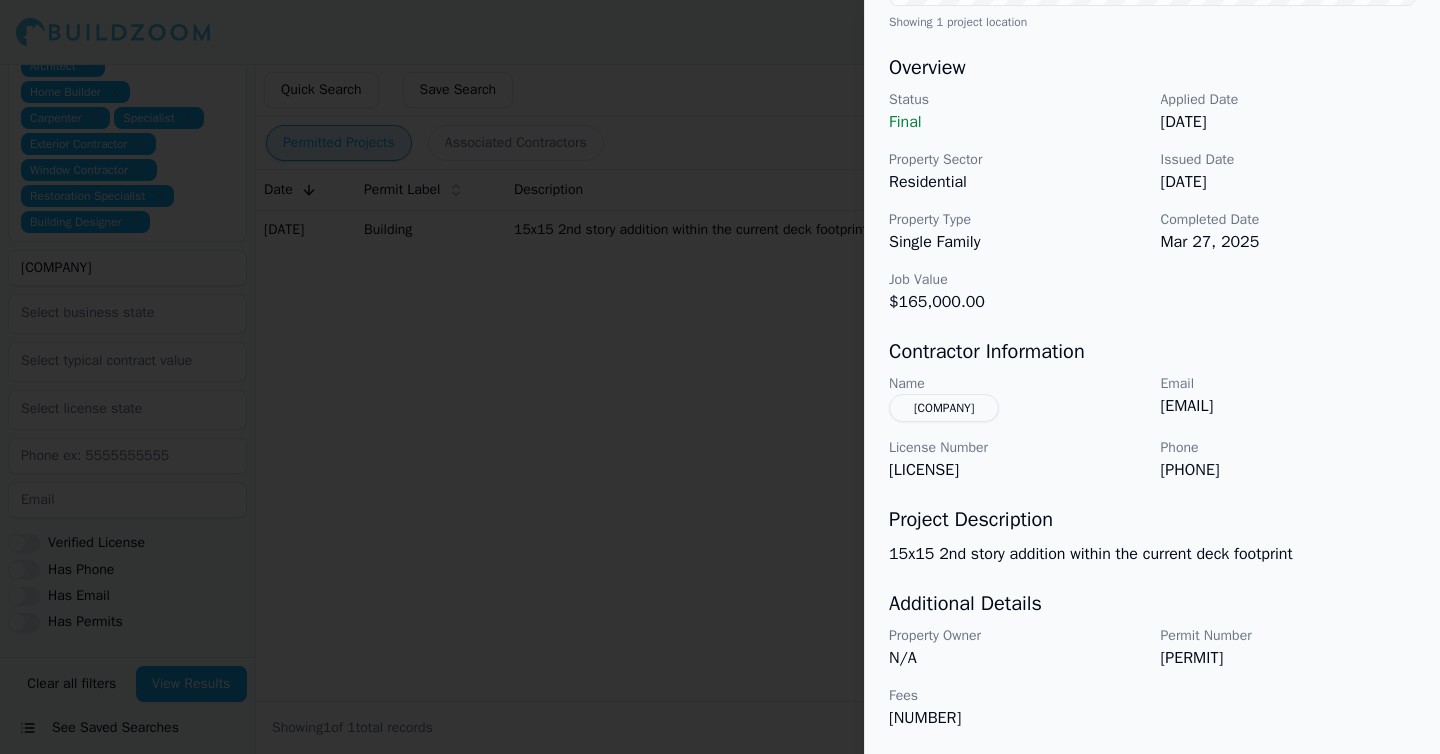 click at bounding box center [720, 377] 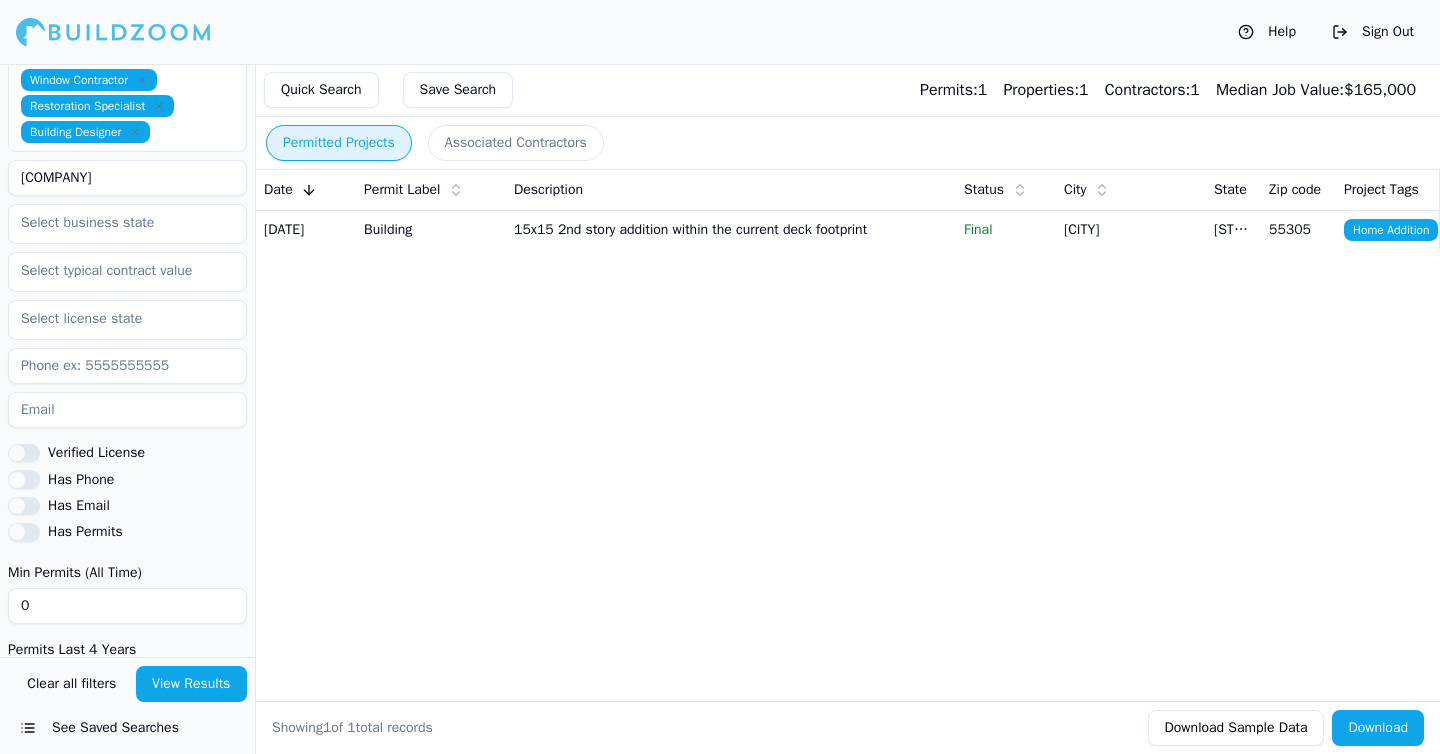 scroll, scrollTop: 1374, scrollLeft: 0, axis: vertical 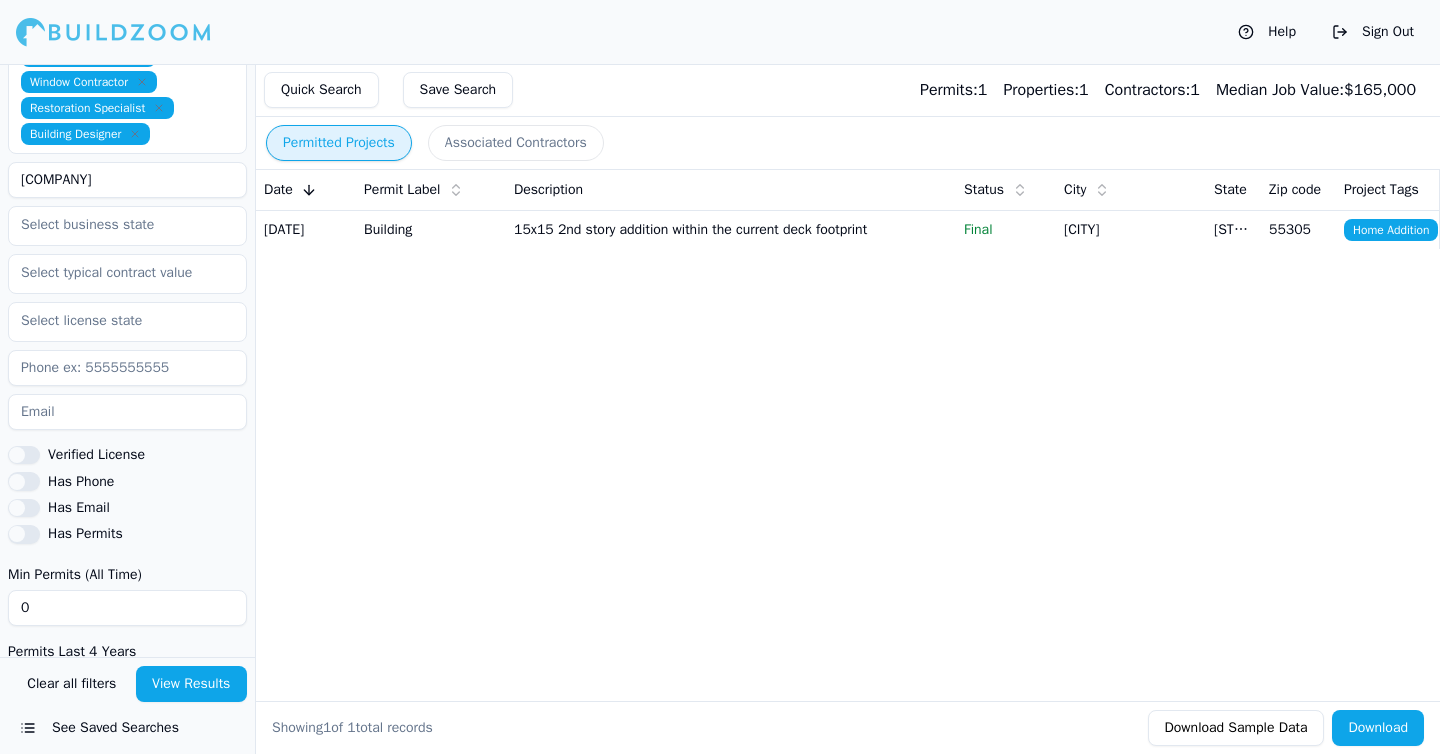 click on "15x15 2nd story addition within the current deck footprint" at bounding box center (731, 229) 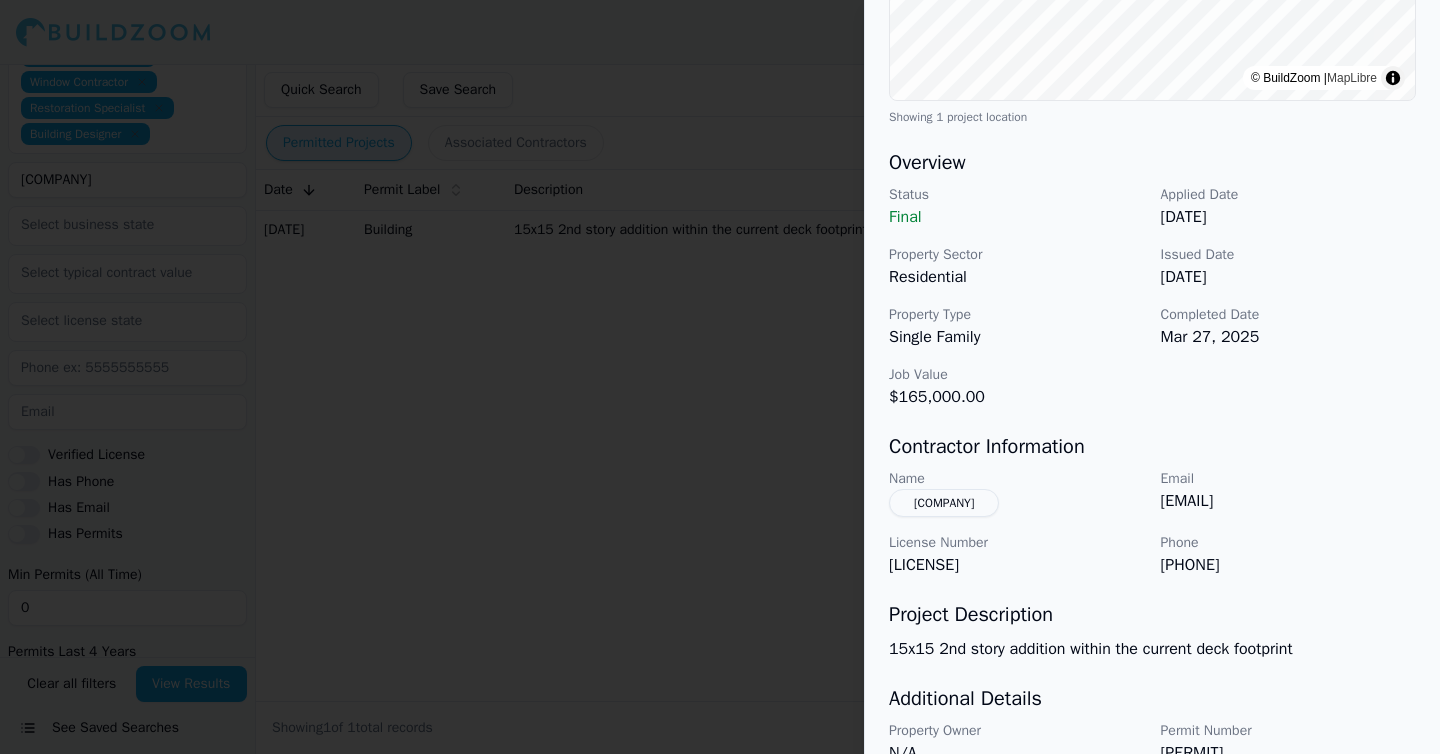 scroll, scrollTop: 483, scrollLeft: 0, axis: vertical 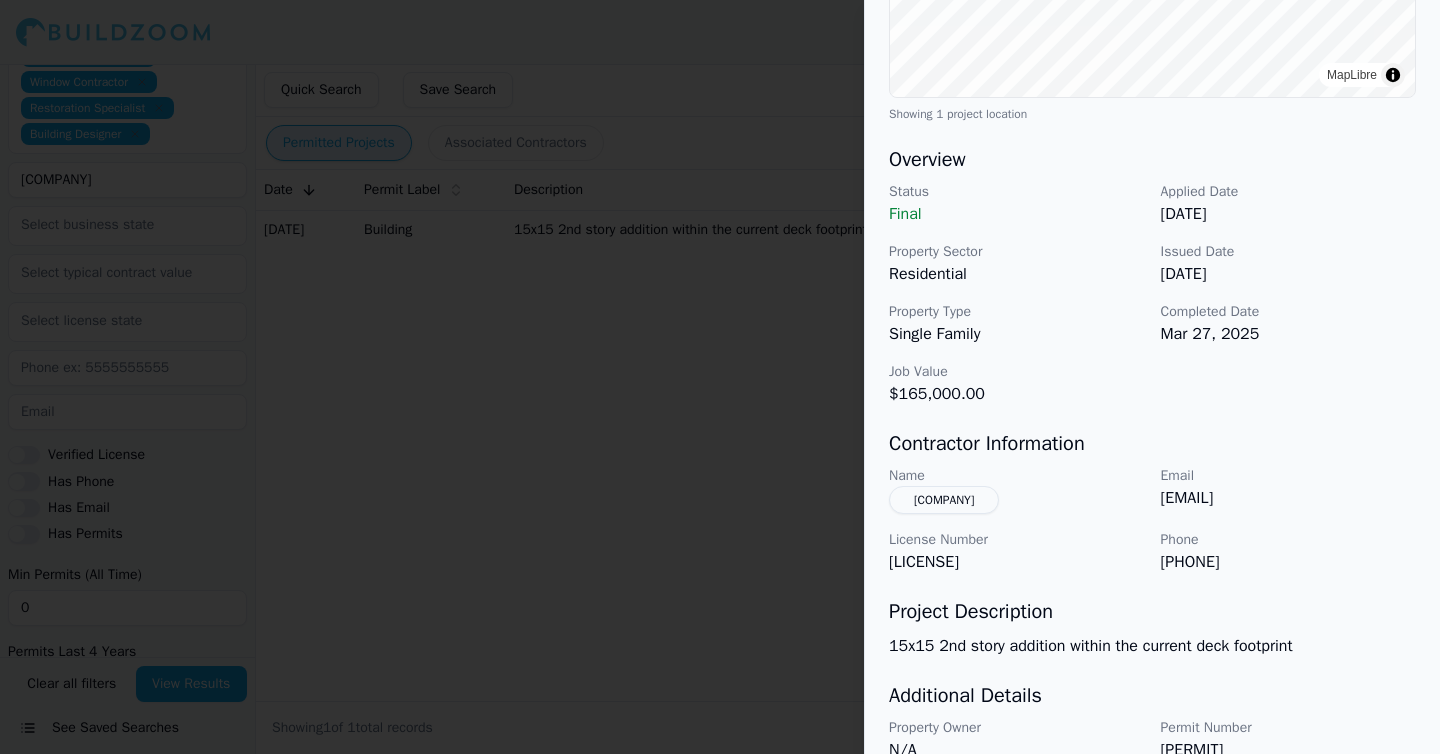 click at bounding box center [720, 377] 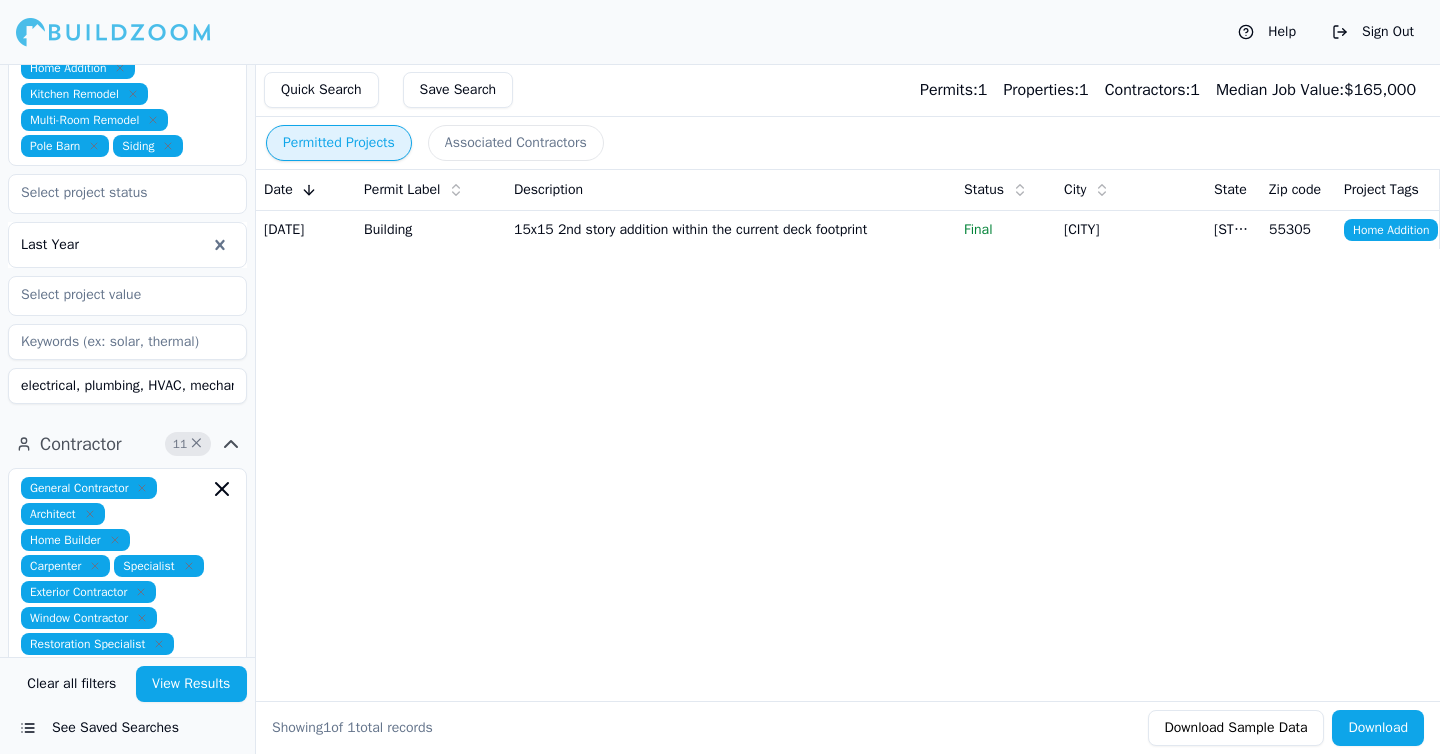 scroll, scrollTop: 835, scrollLeft: 0, axis: vertical 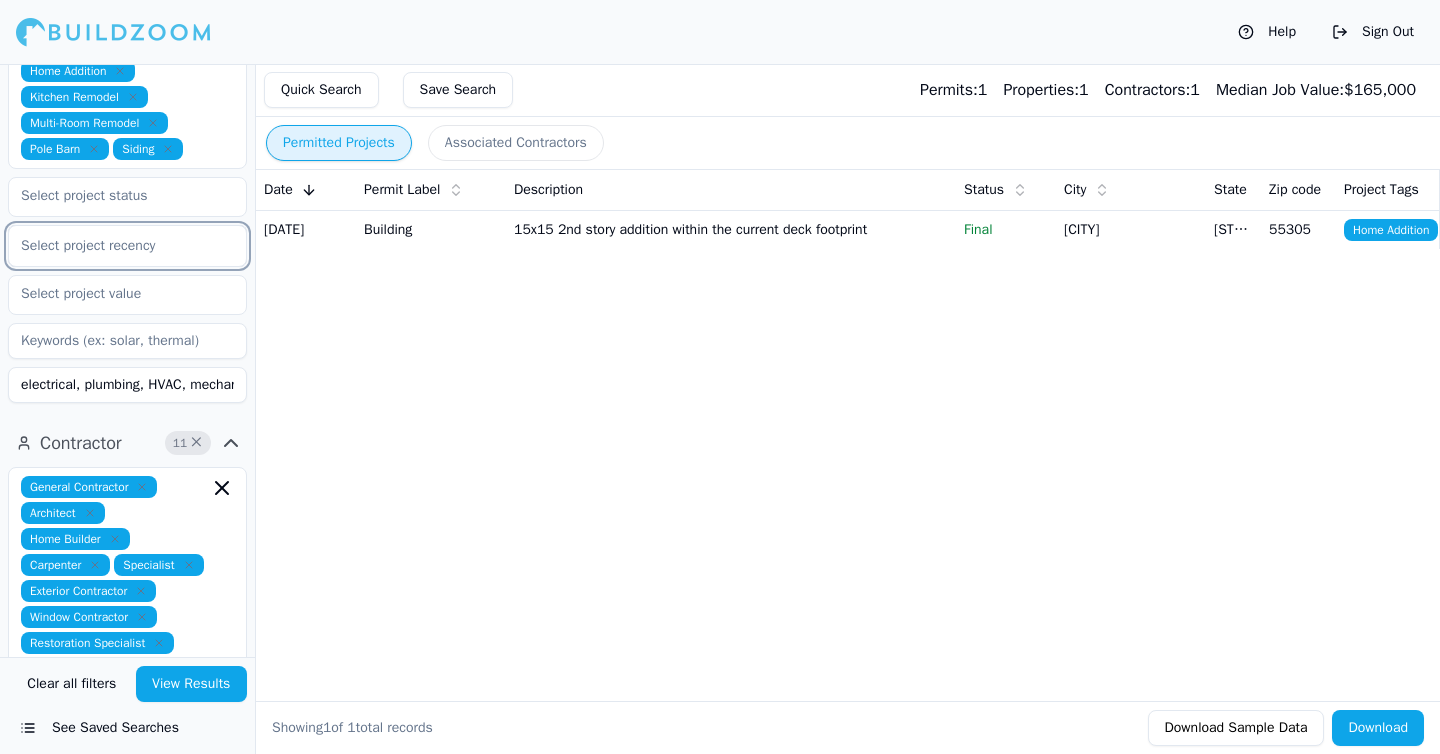 click on "electrical, plumbing, HVAC, mechanical" at bounding box center [127, 385] 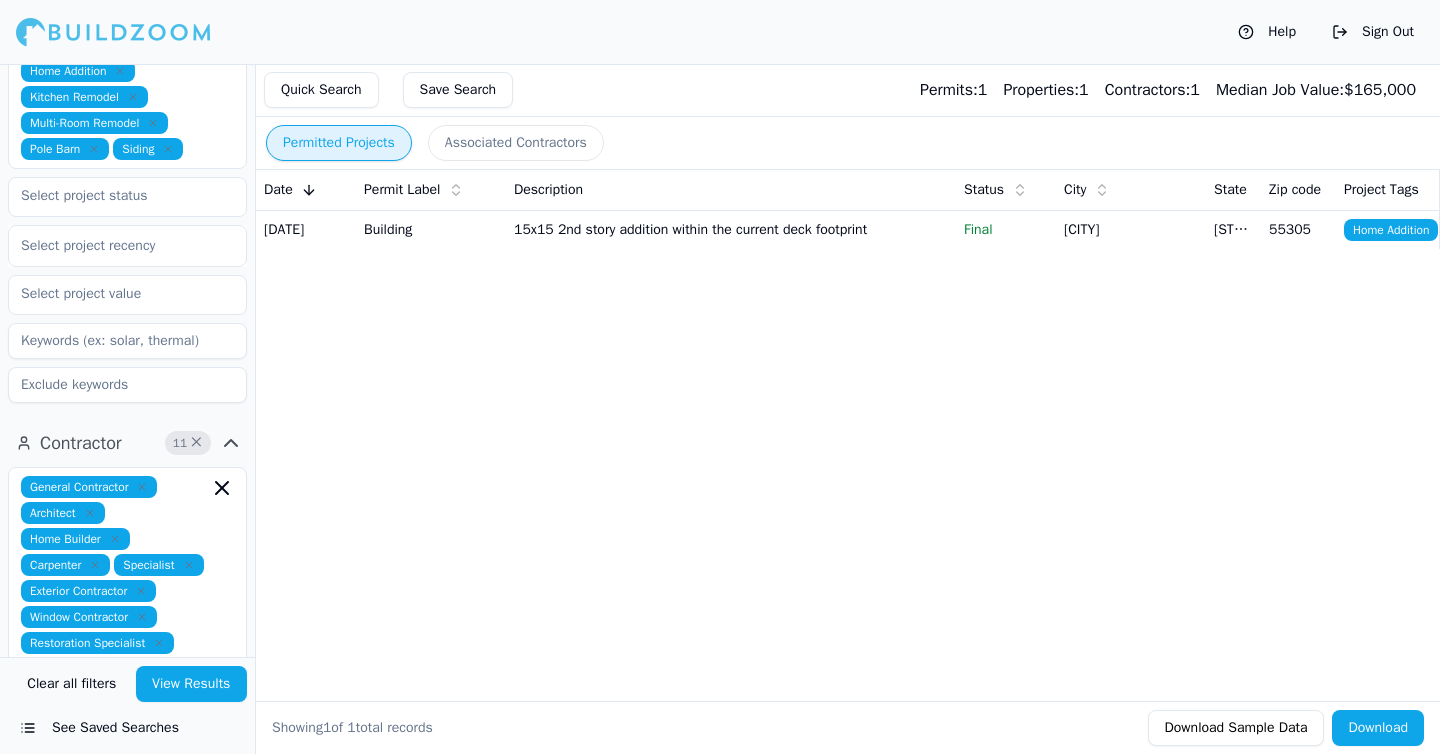 type 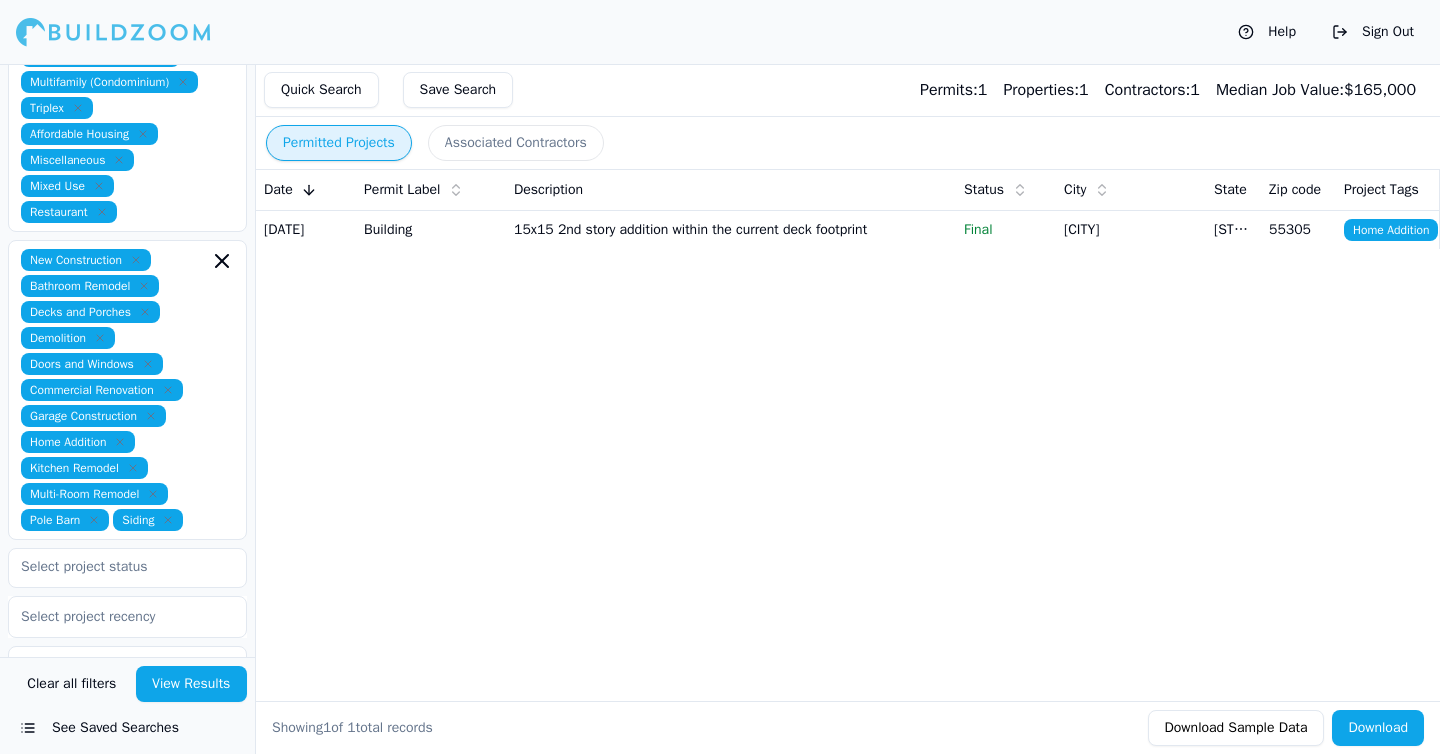 scroll, scrollTop: 430, scrollLeft: 0, axis: vertical 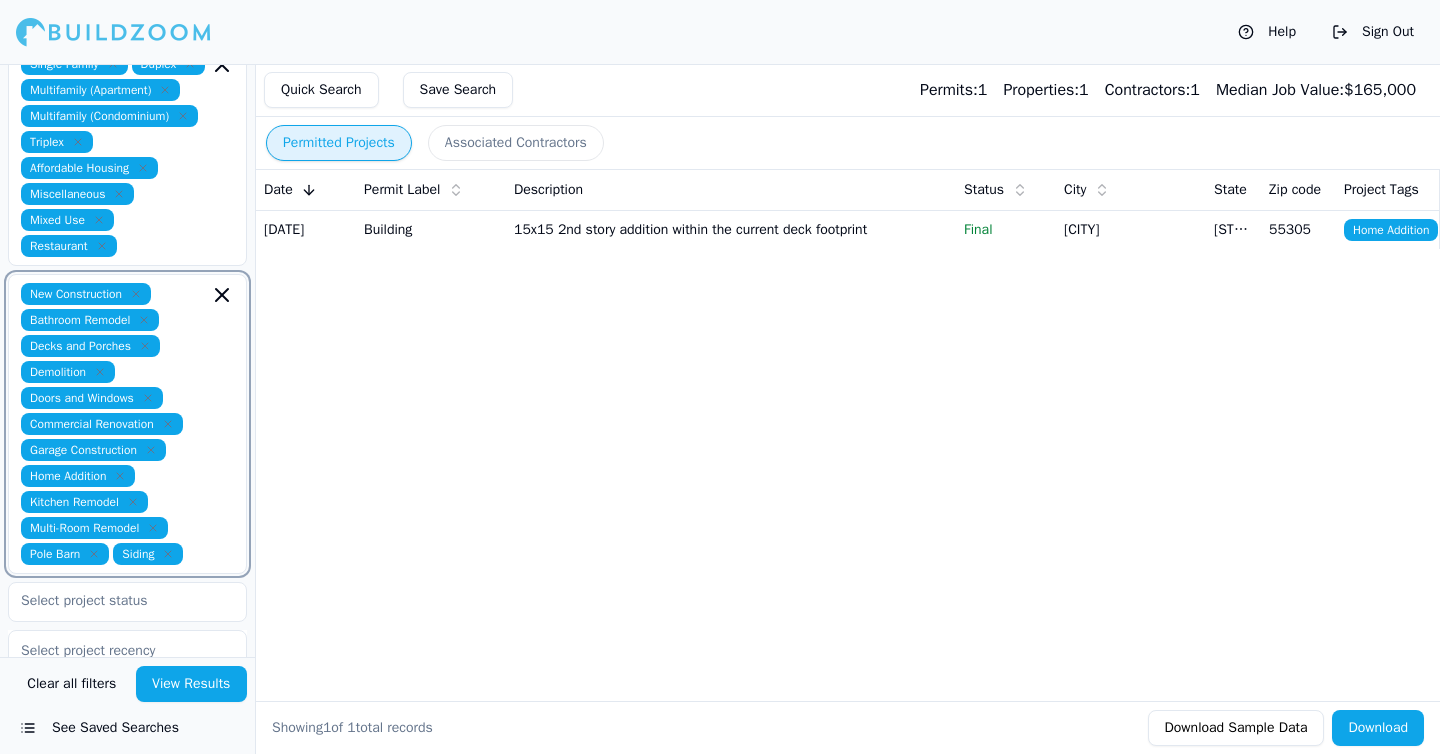 click 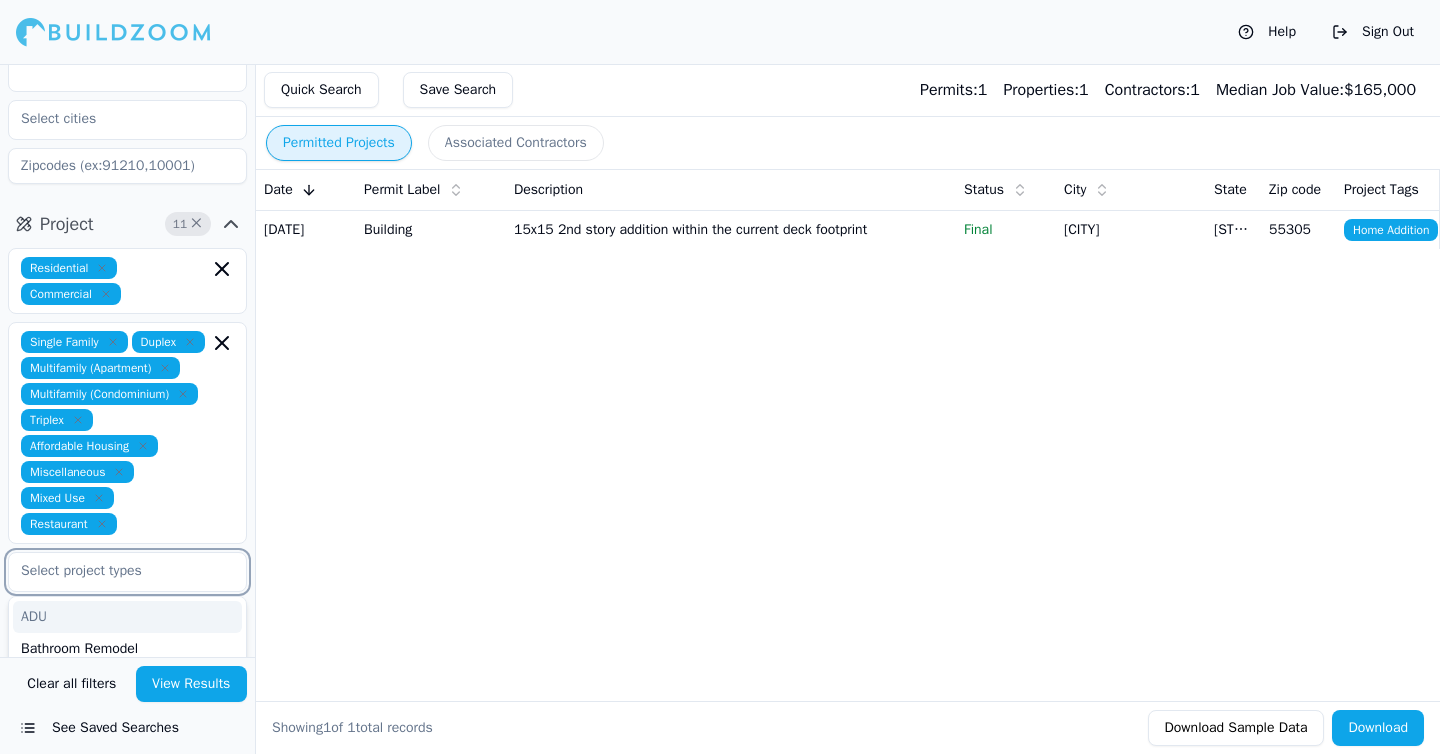 scroll, scrollTop: 133, scrollLeft: 0, axis: vertical 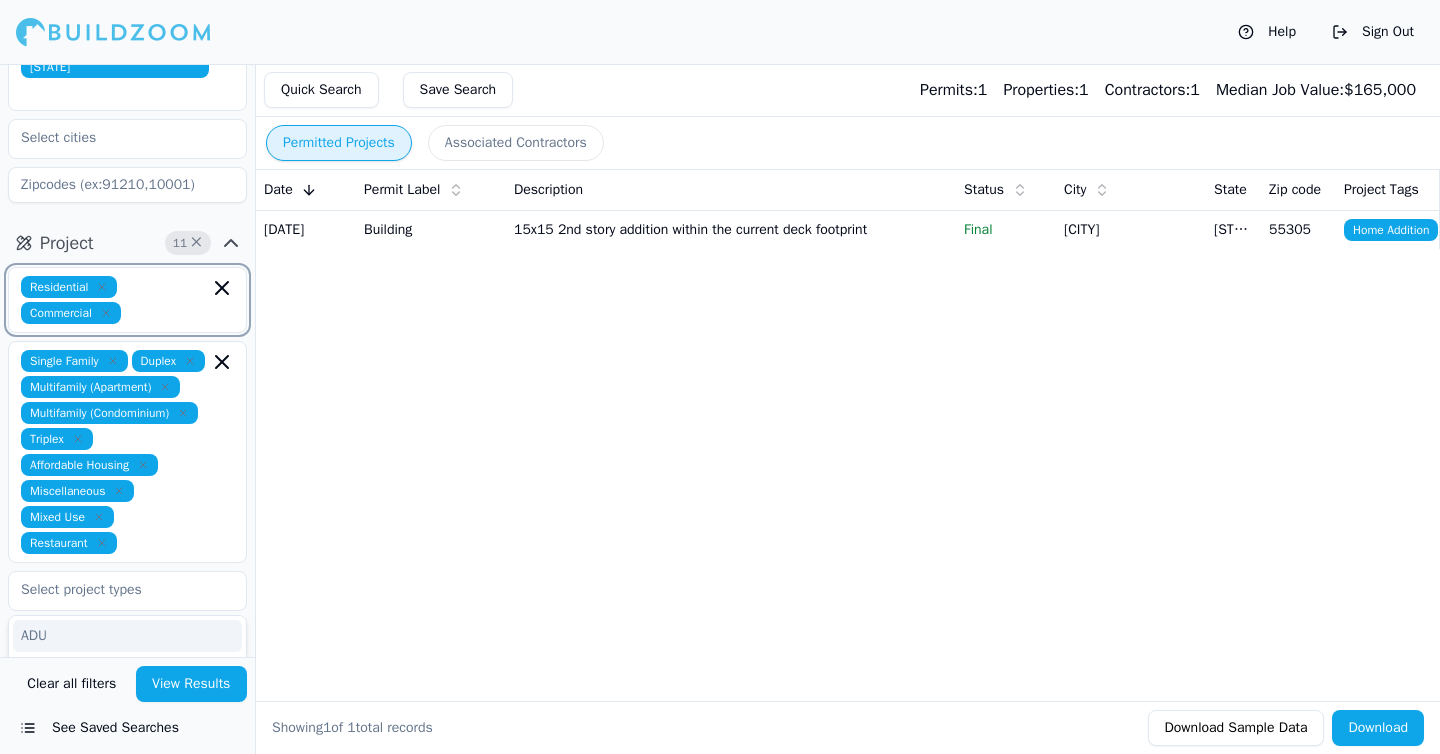 click 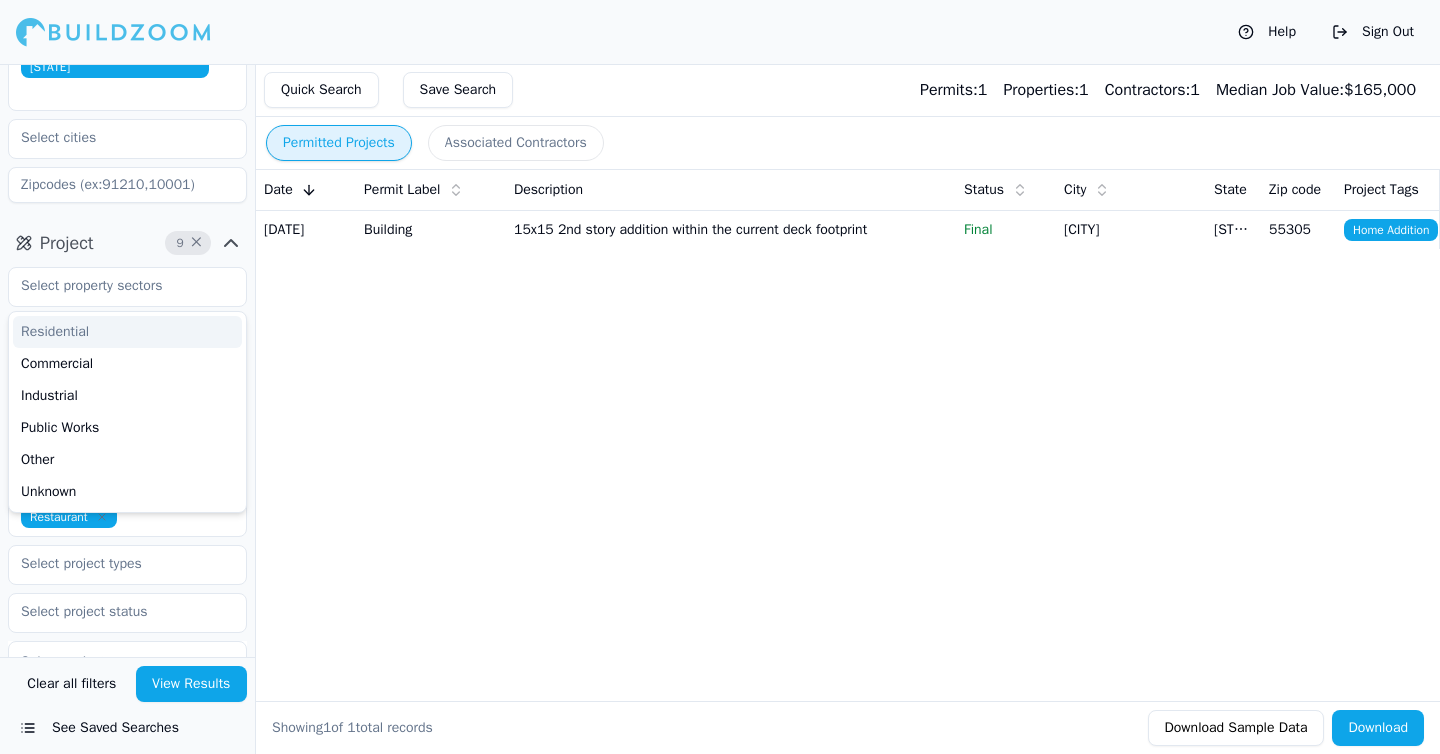 click on "Date Permit Label Description Status City State Zip code Project Tags [DATE] Building 15x15 2nd story addition within the current deck footprint Final [CITY] [STATE] [ZIP] Home Addition + 1 Showing  1  of   1  total records Download Sample Data Download" at bounding box center (847, 409) 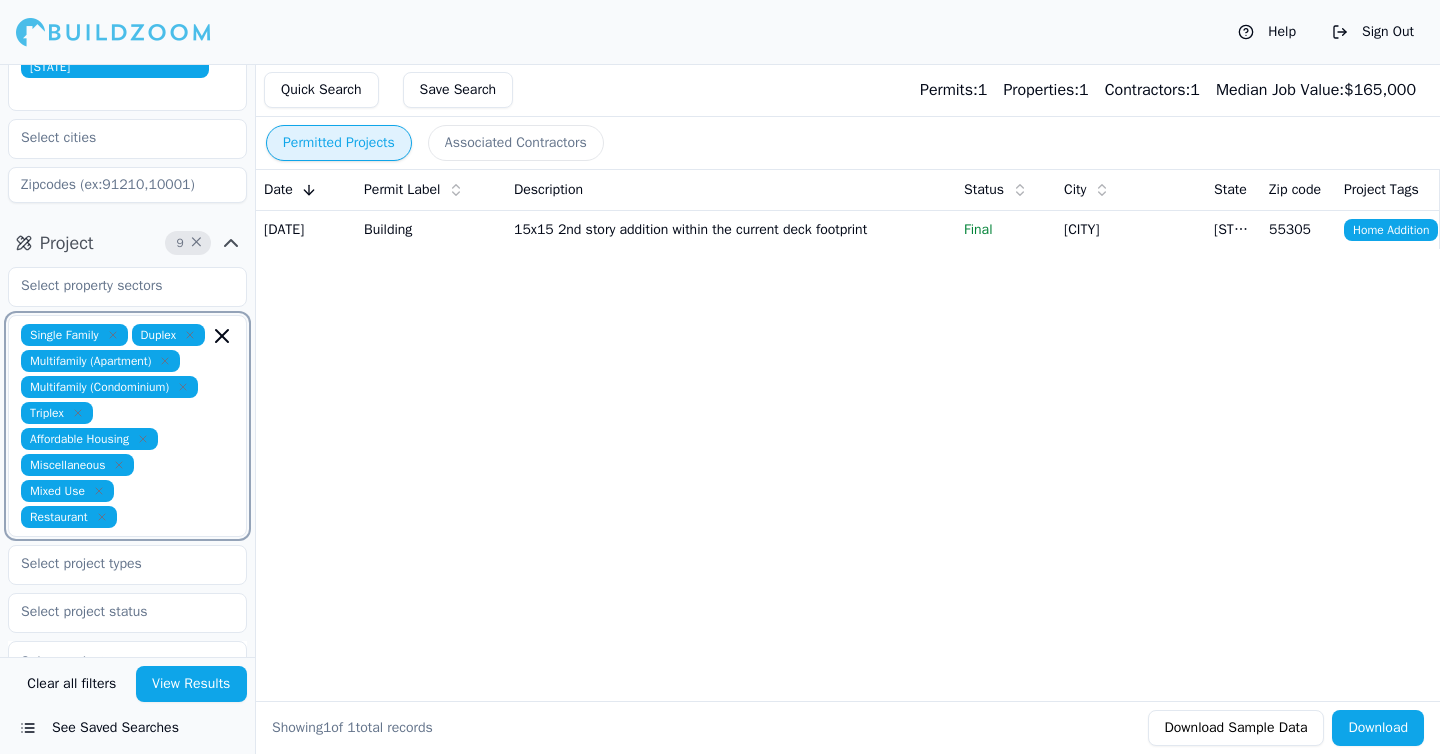 click 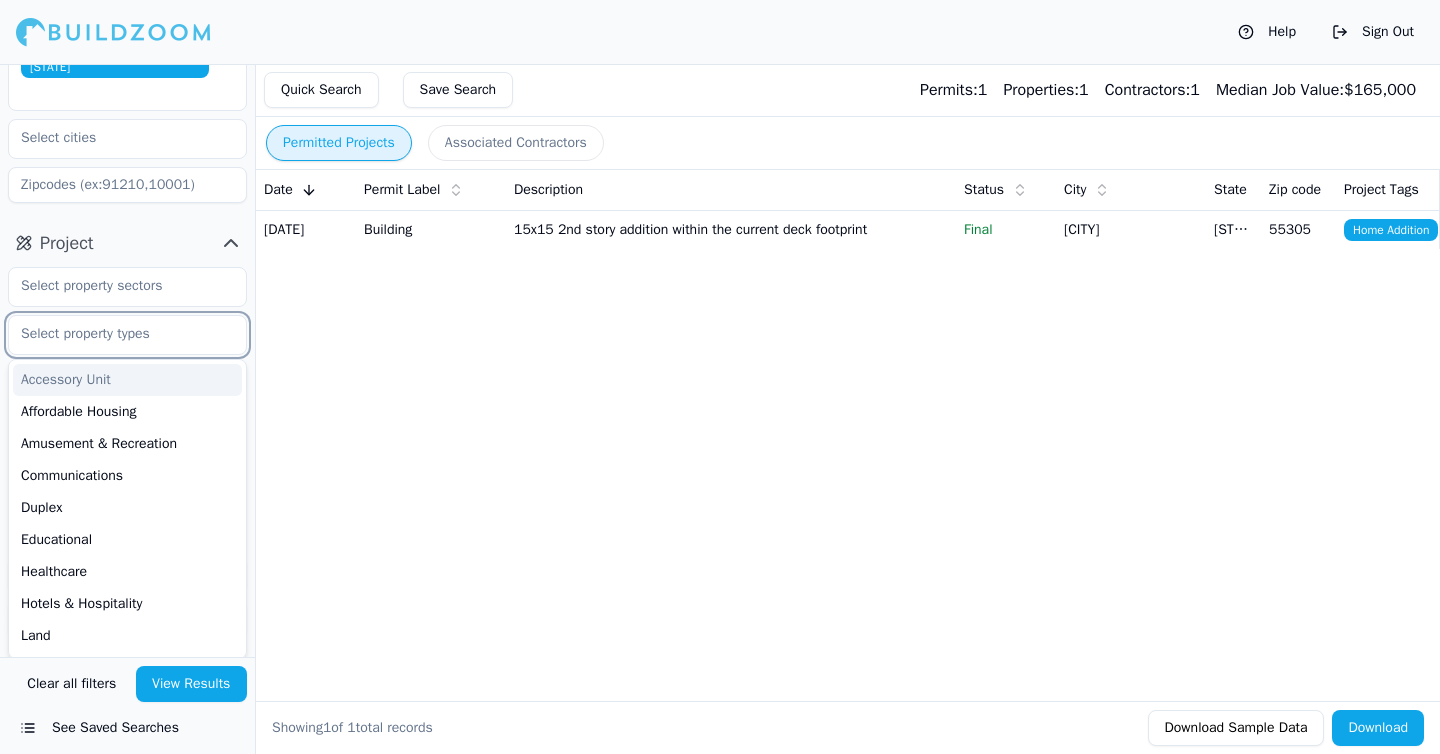 scroll, scrollTop: 0, scrollLeft: 0, axis: both 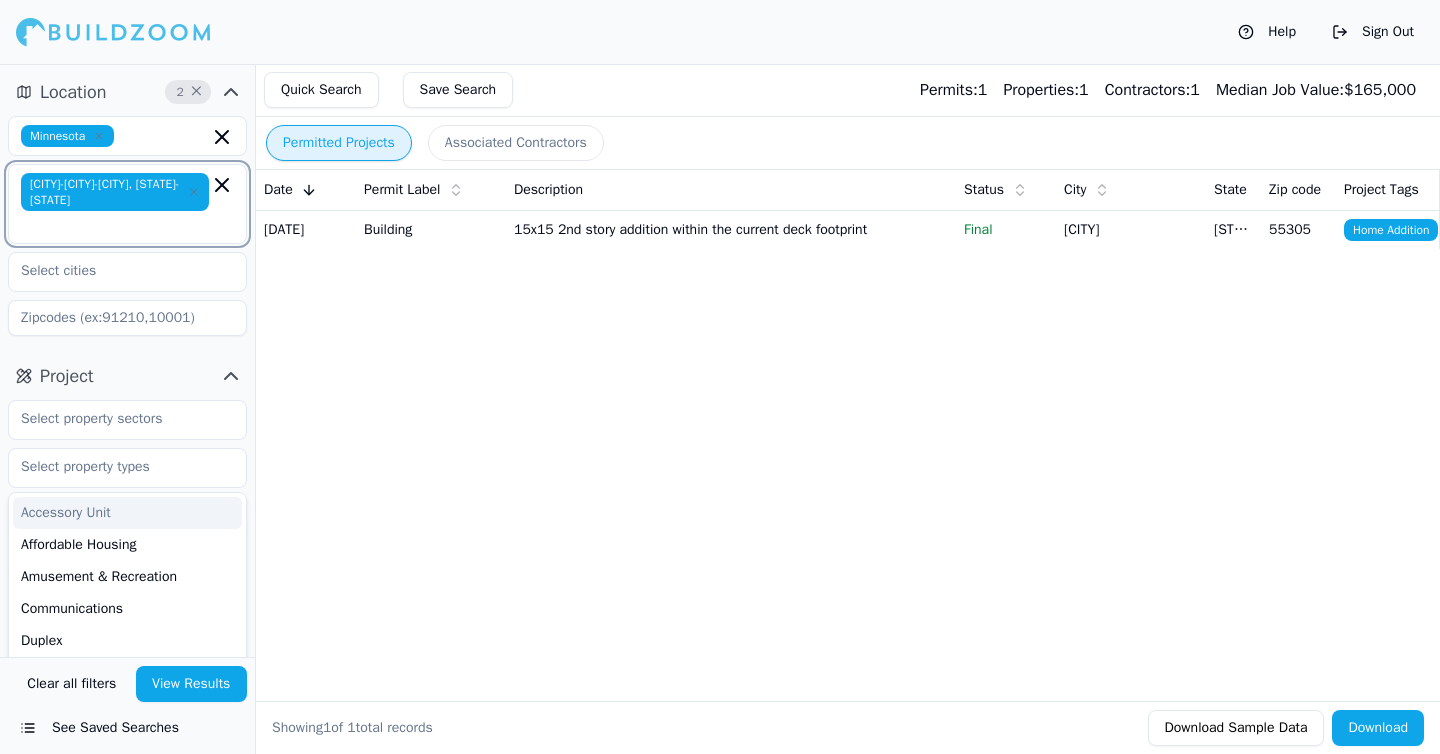 click 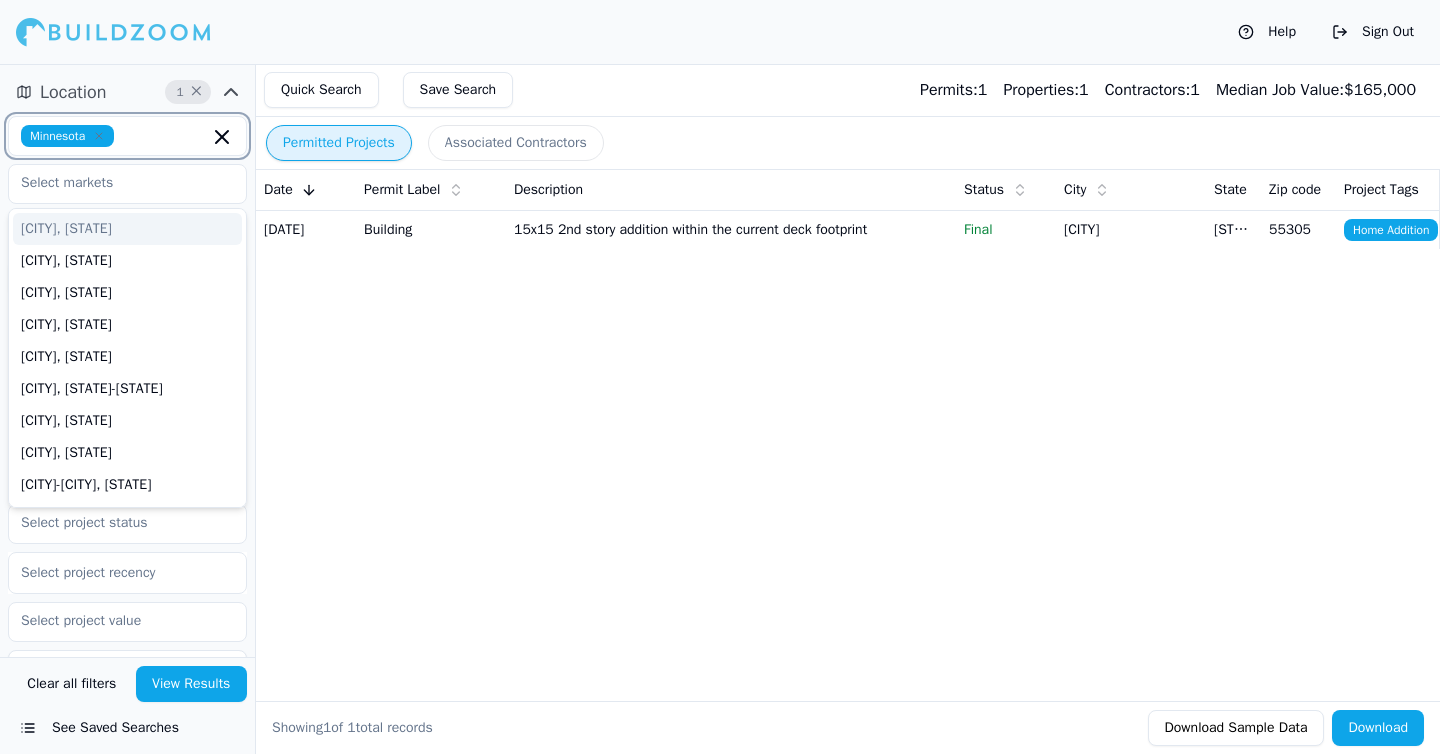 click 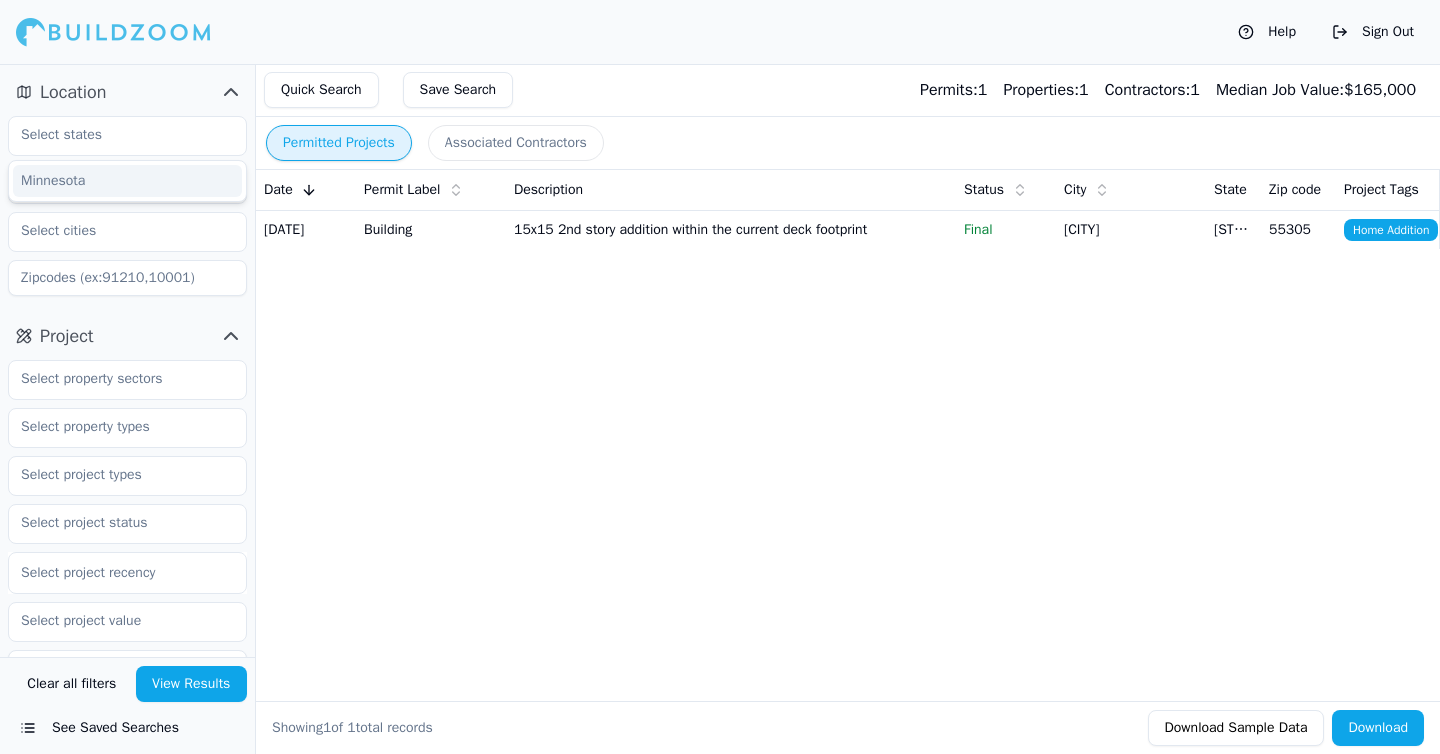 click on "View Results" at bounding box center (192, 684) 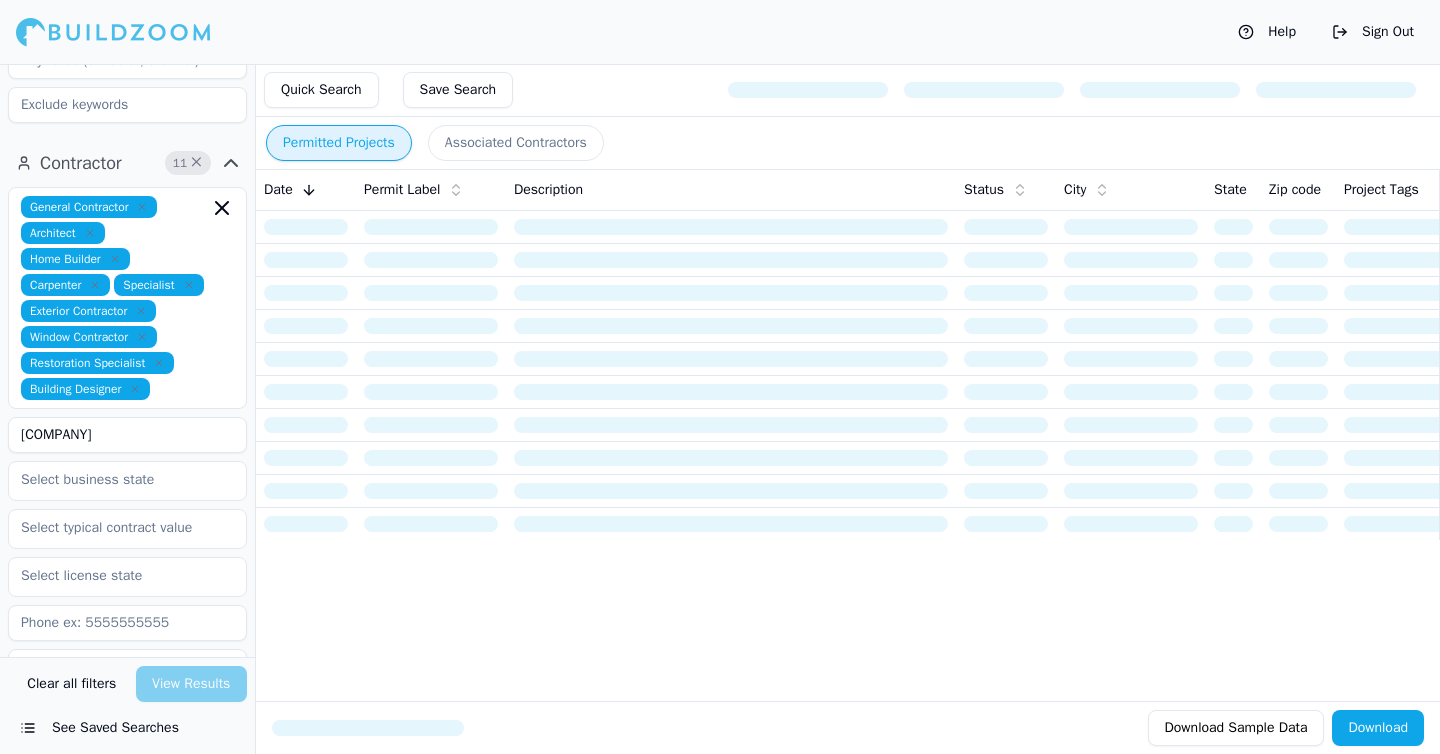 scroll, scrollTop: 601, scrollLeft: 0, axis: vertical 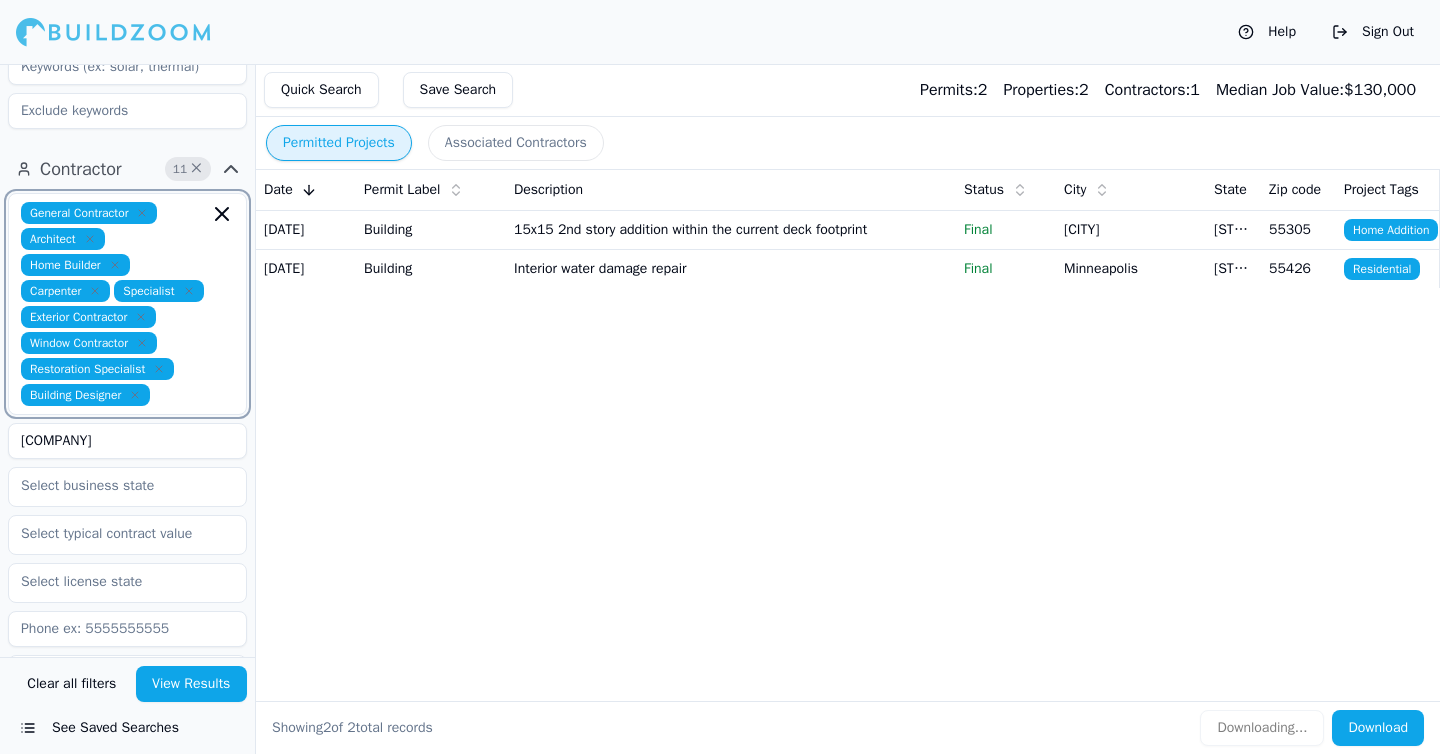 click 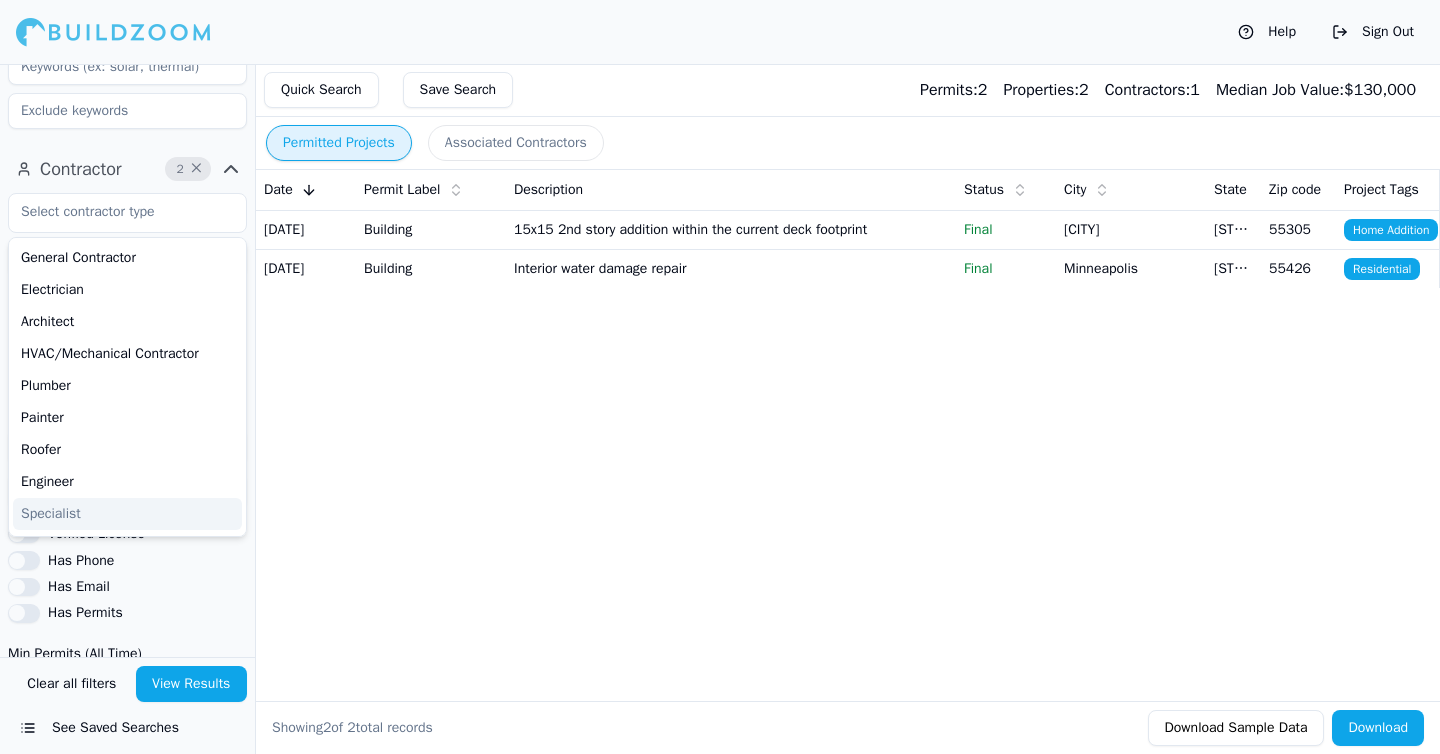click on "View Results" at bounding box center (192, 684) 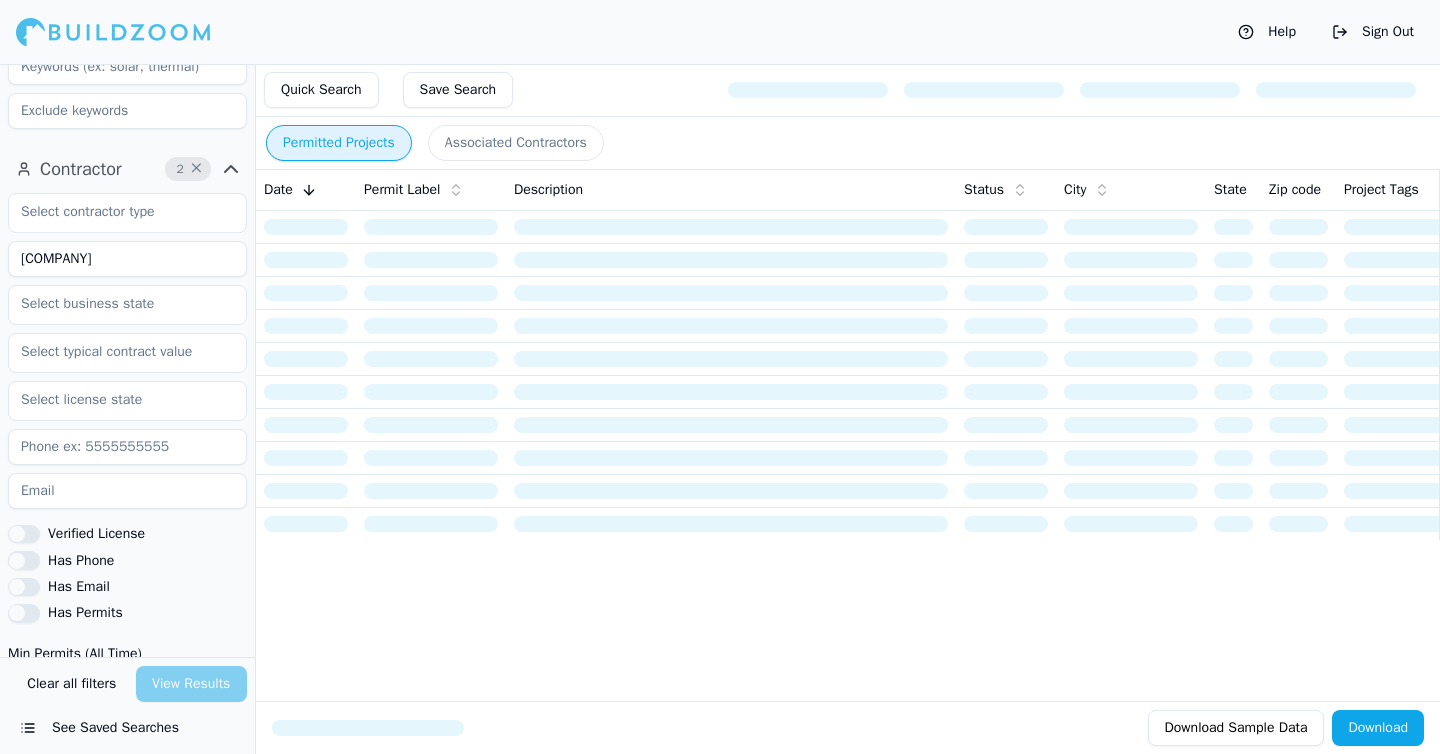 scroll, scrollTop: 772, scrollLeft: 0, axis: vertical 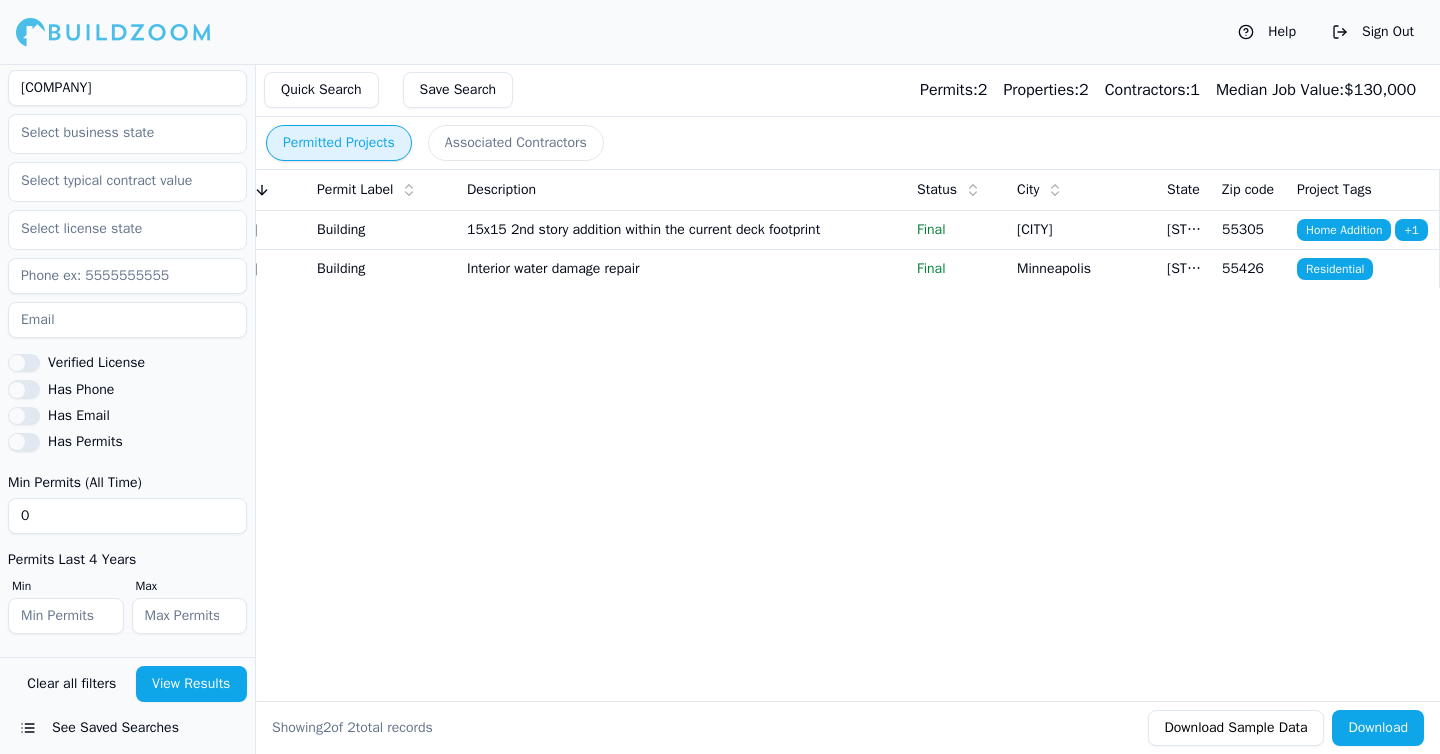 click on "Interior water damage repair" at bounding box center [684, 268] 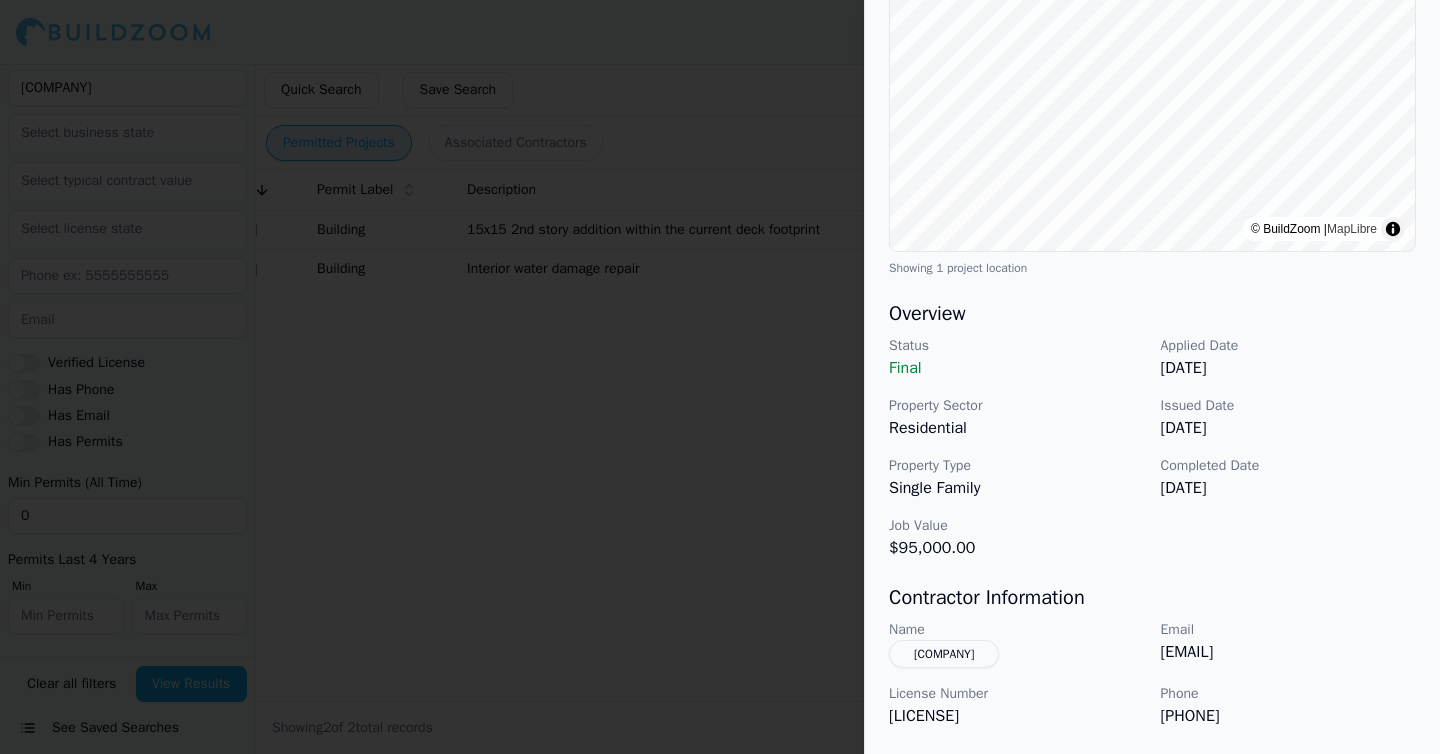 scroll, scrollTop: 339, scrollLeft: 0, axis: vertical 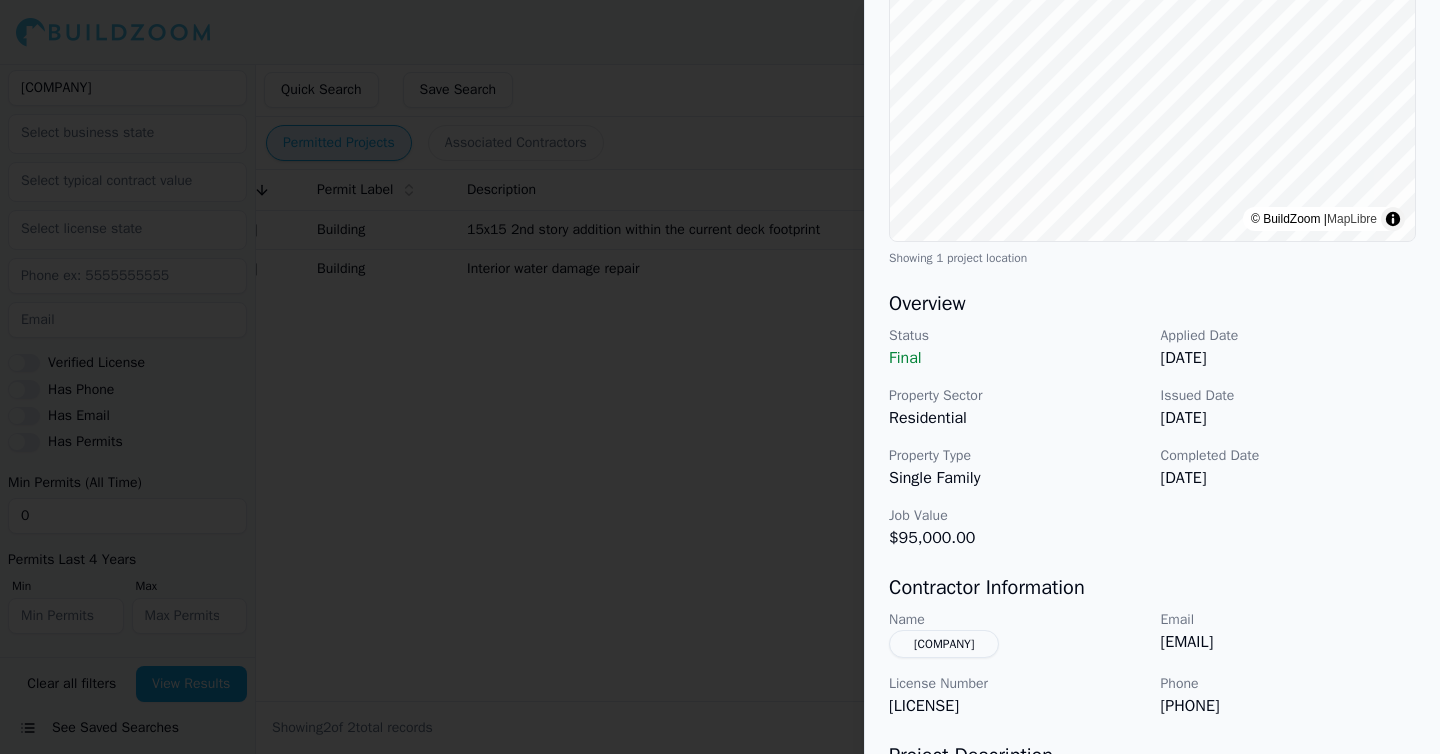 click at bounding box center (720, 377) 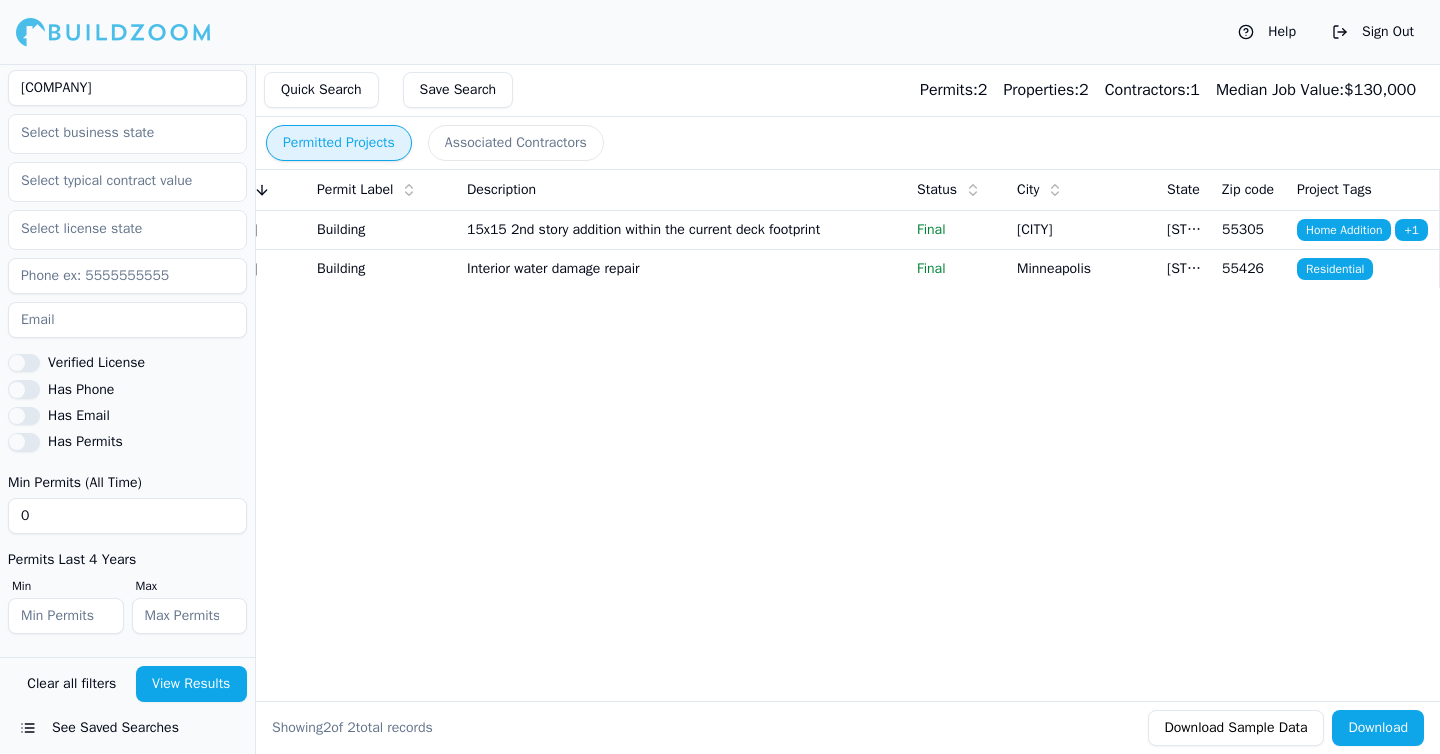 click on "15x15 2nd story addition within the current deck footprint" at bounding box center (684, 229) 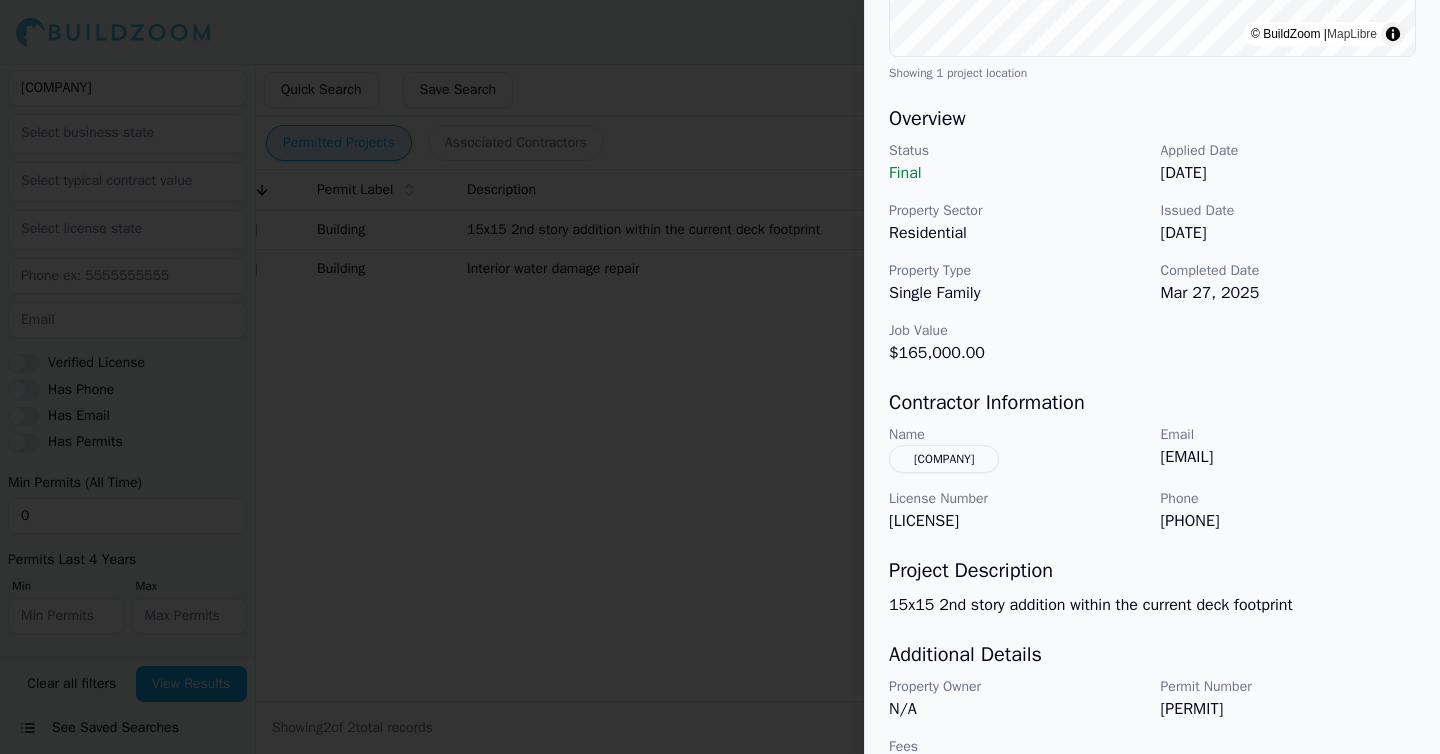 scroll, scrollTop: 575, scrollLeft: 0, axis: vertical 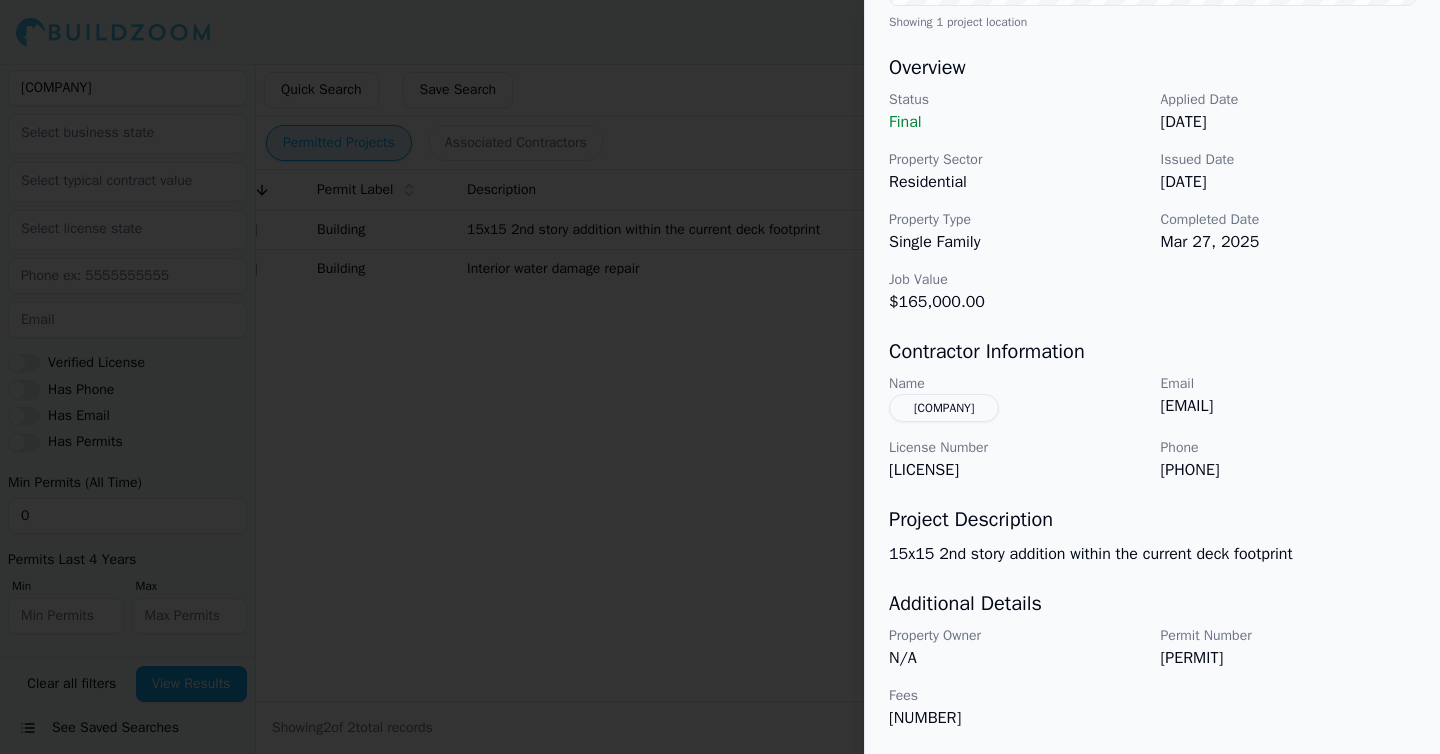 click at bounding box center (720, 377) 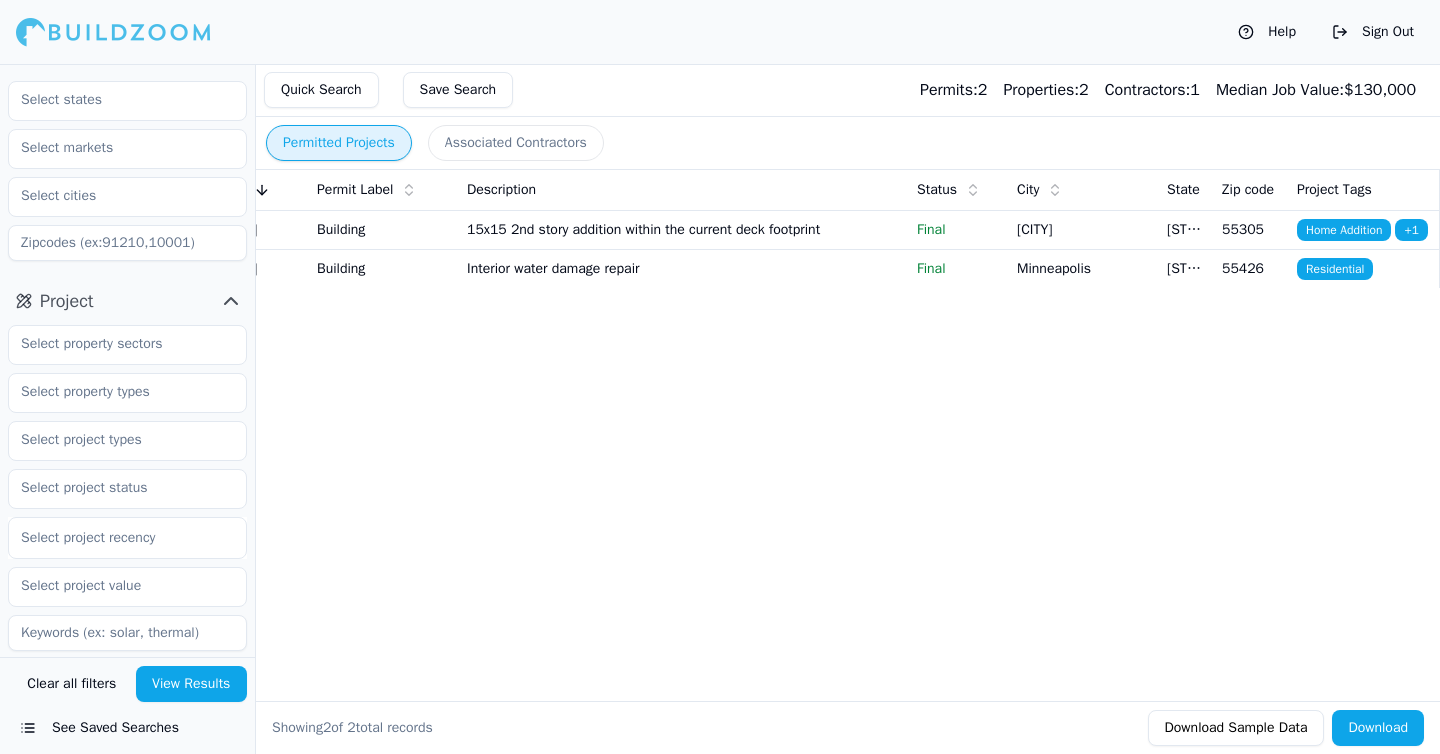 scroll, scrollTop: 0, scrollLeft: 0, axis: both 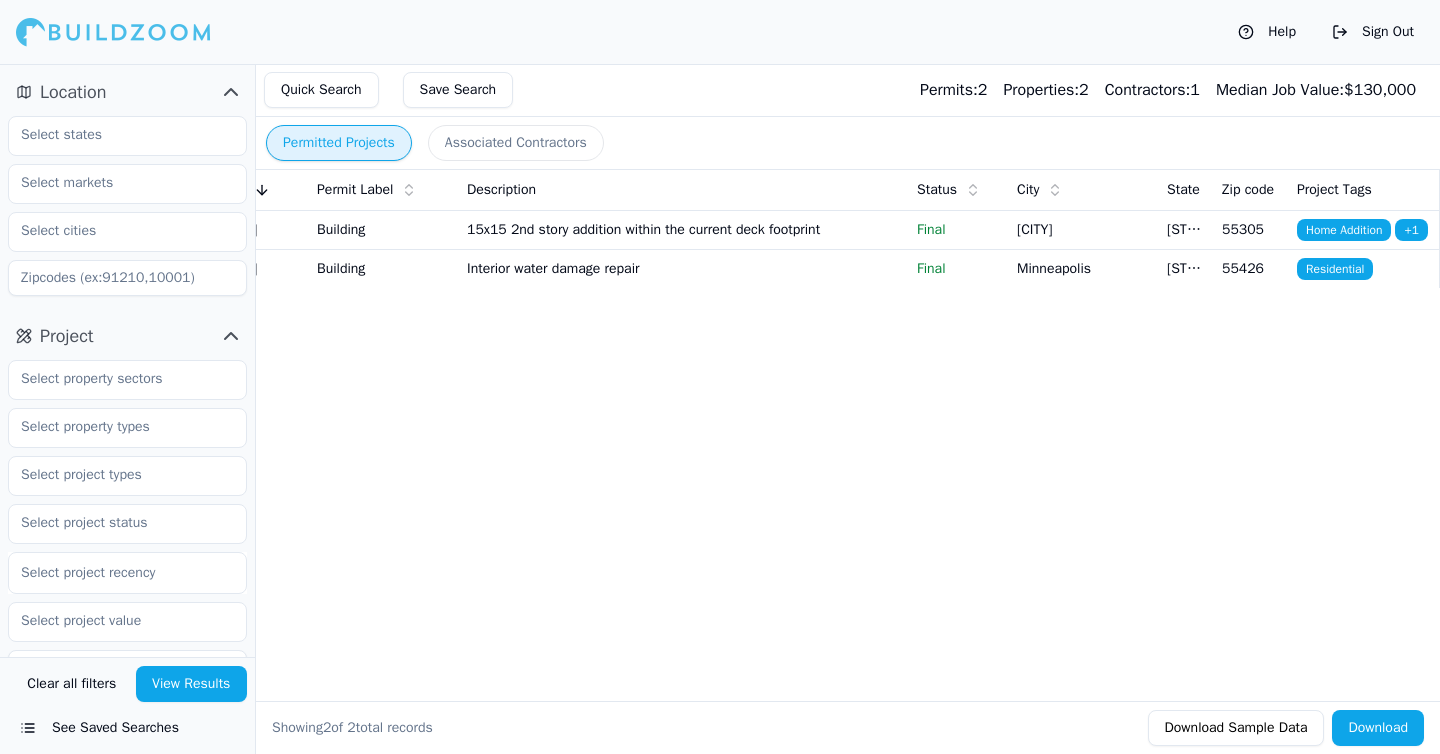 click on "Interior water damage repair" at bounding box center [684, 268] 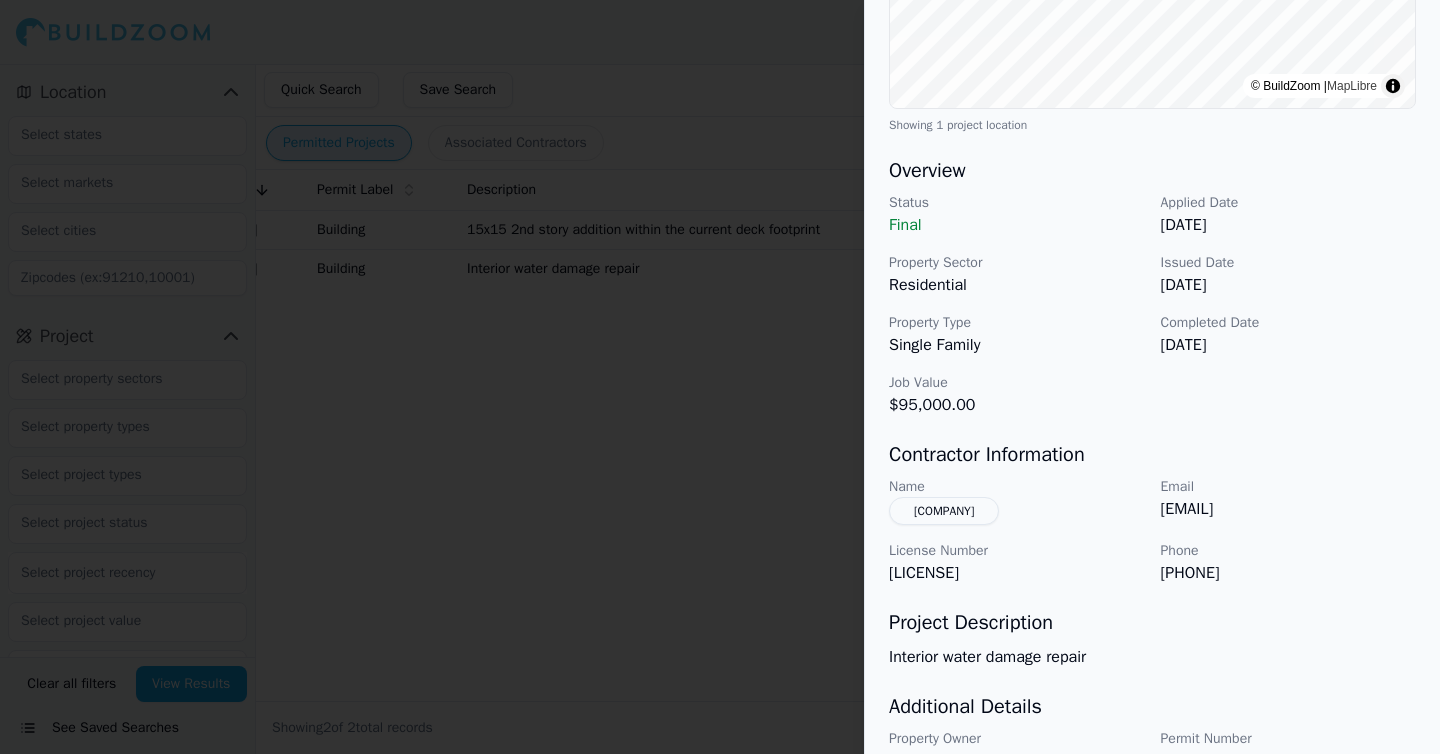 scroll, scrollTop: 489, scrollLeft: 0, axis: vertical 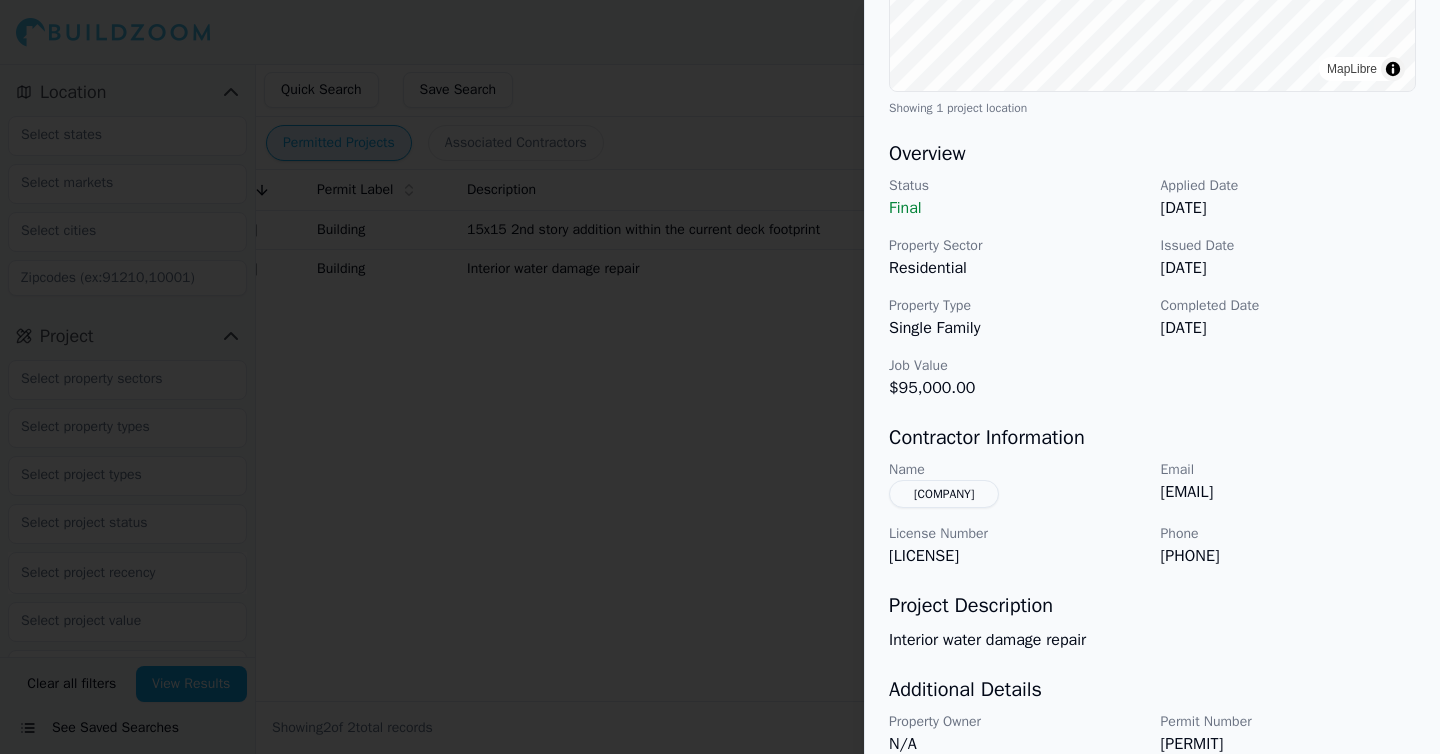 click at bounding box center (720, 377) 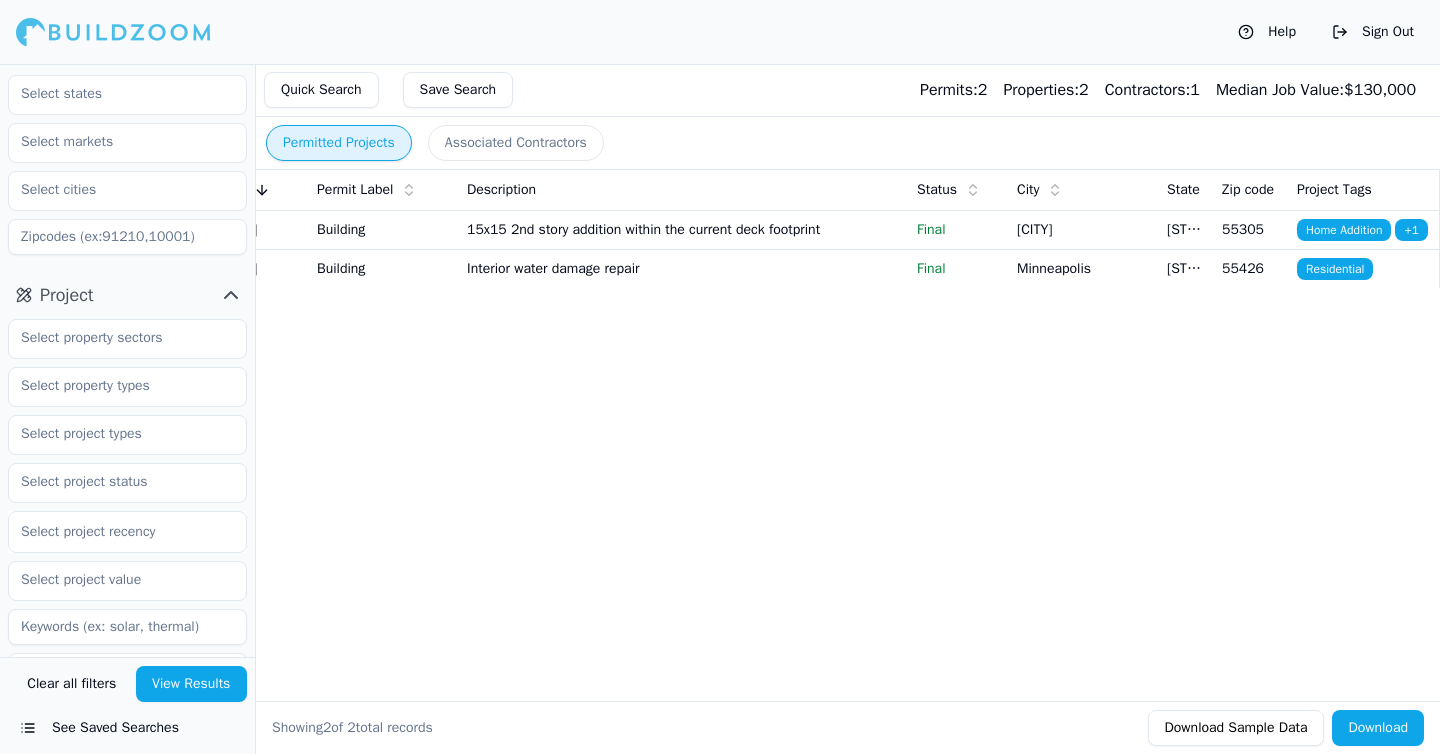 scroll, scrollTop: 0, scrollLeft: 0, axis: both 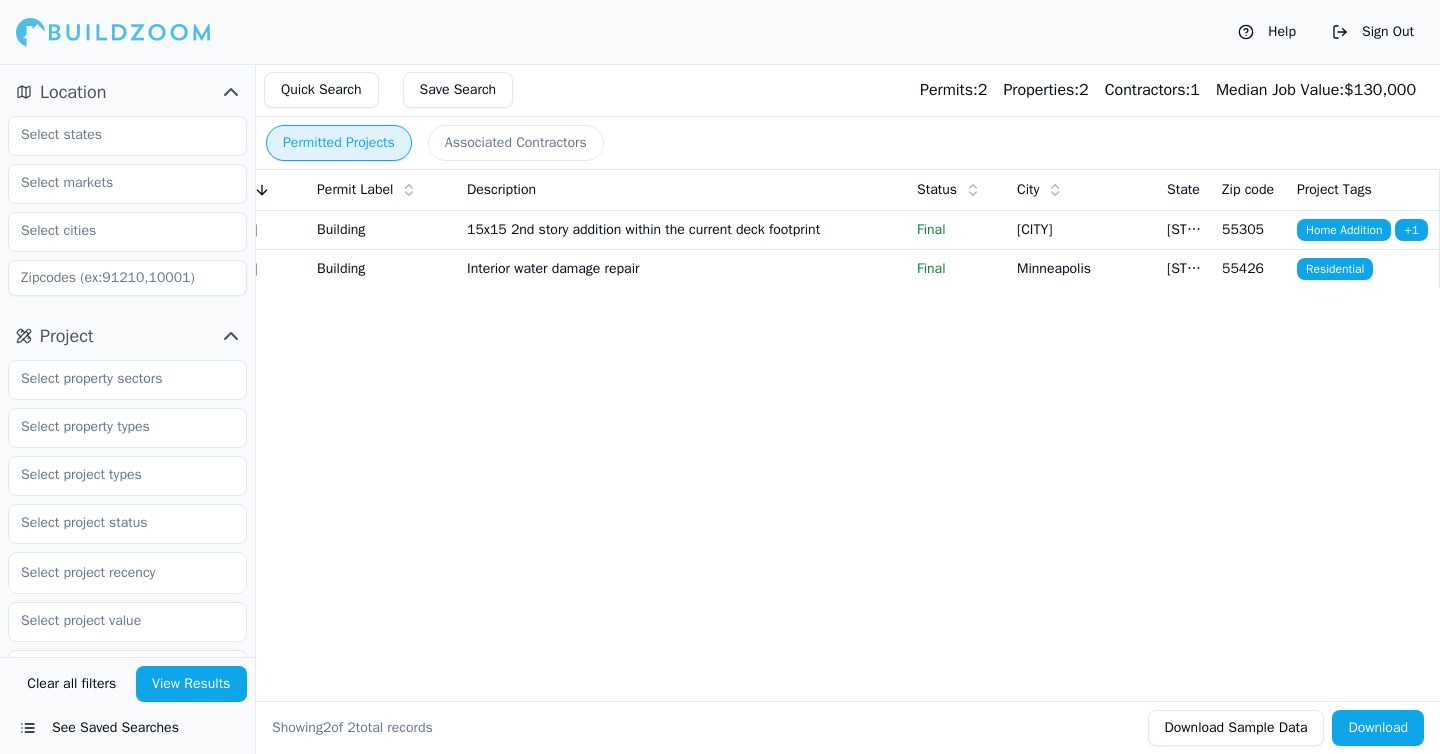 click on "Associated Contractors" at bounding box center (516, 143) 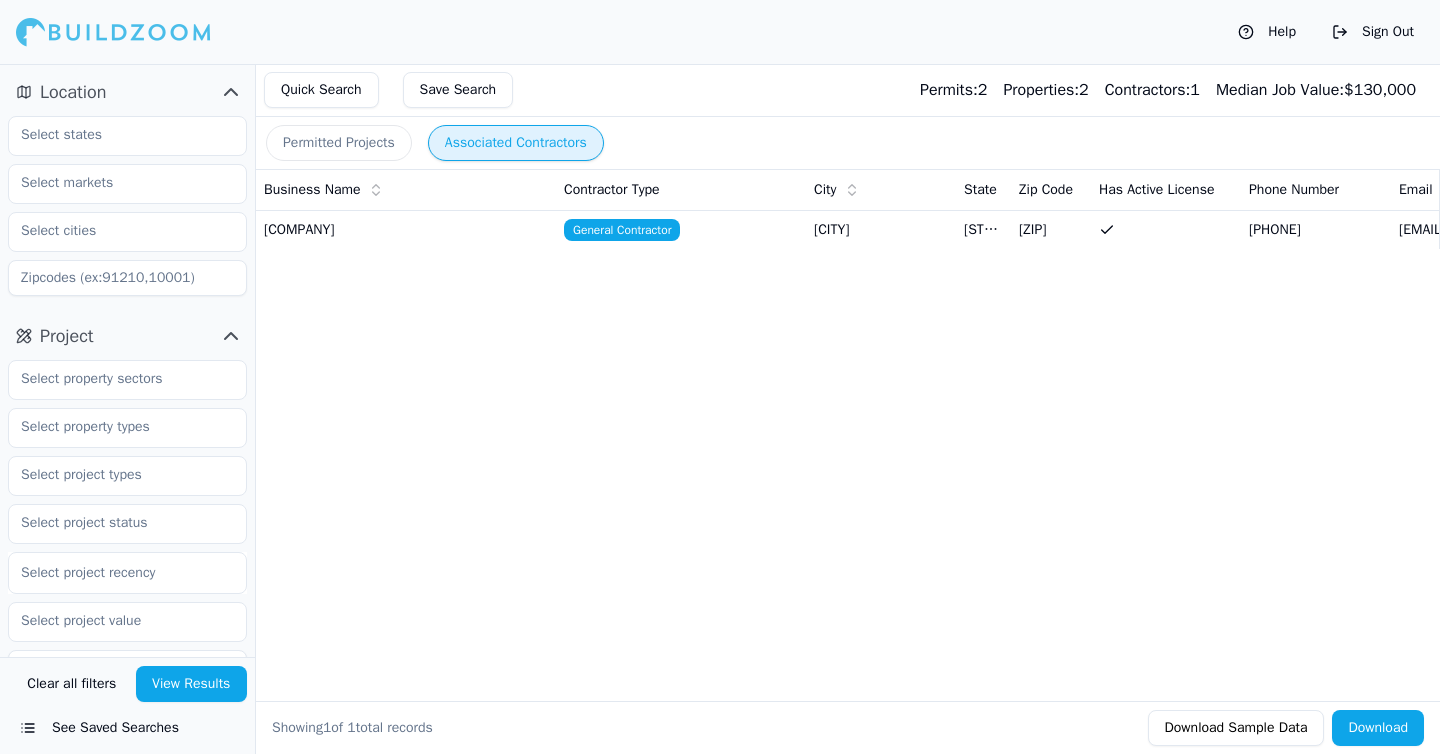 click on "Permitted Projects" at bounding box center (339, 143) 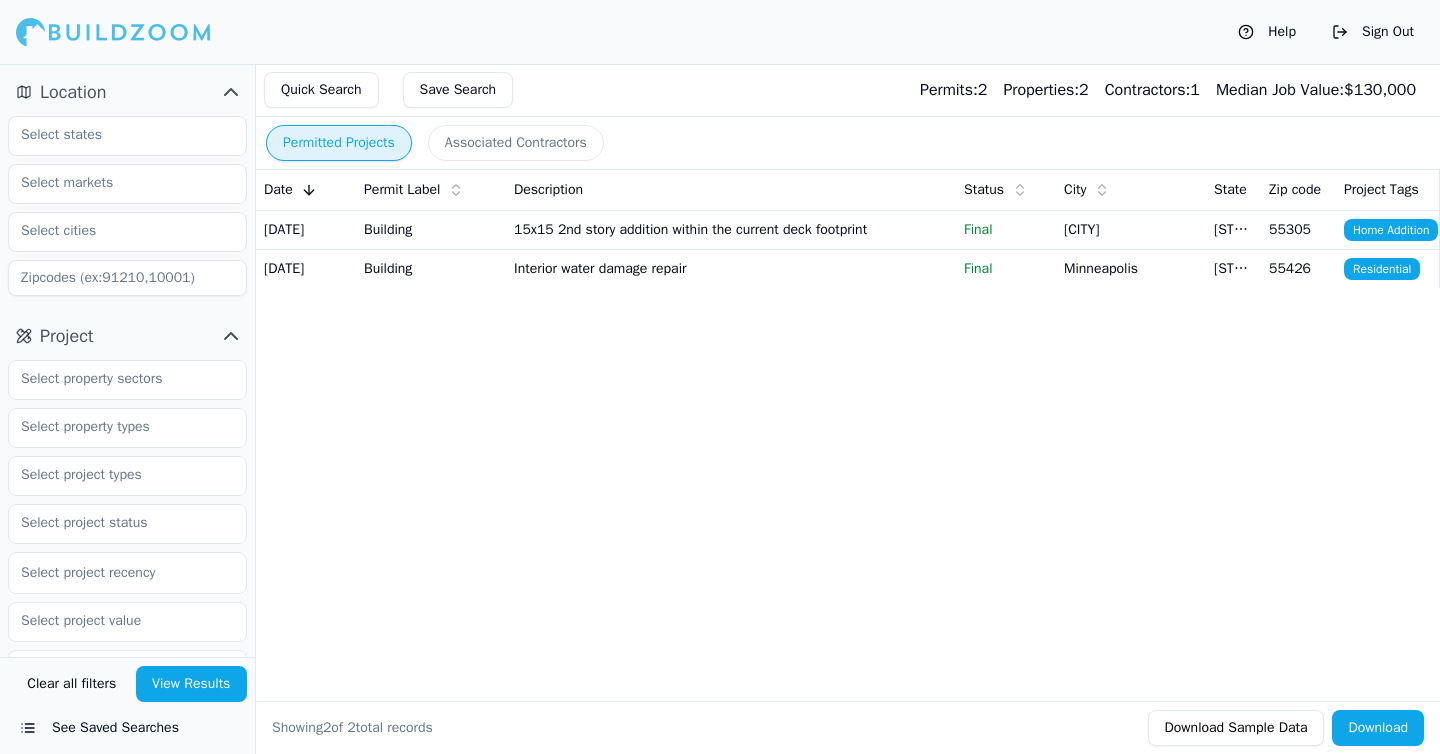 click on "Interior water damage repair" at bounding box center (731, 268) 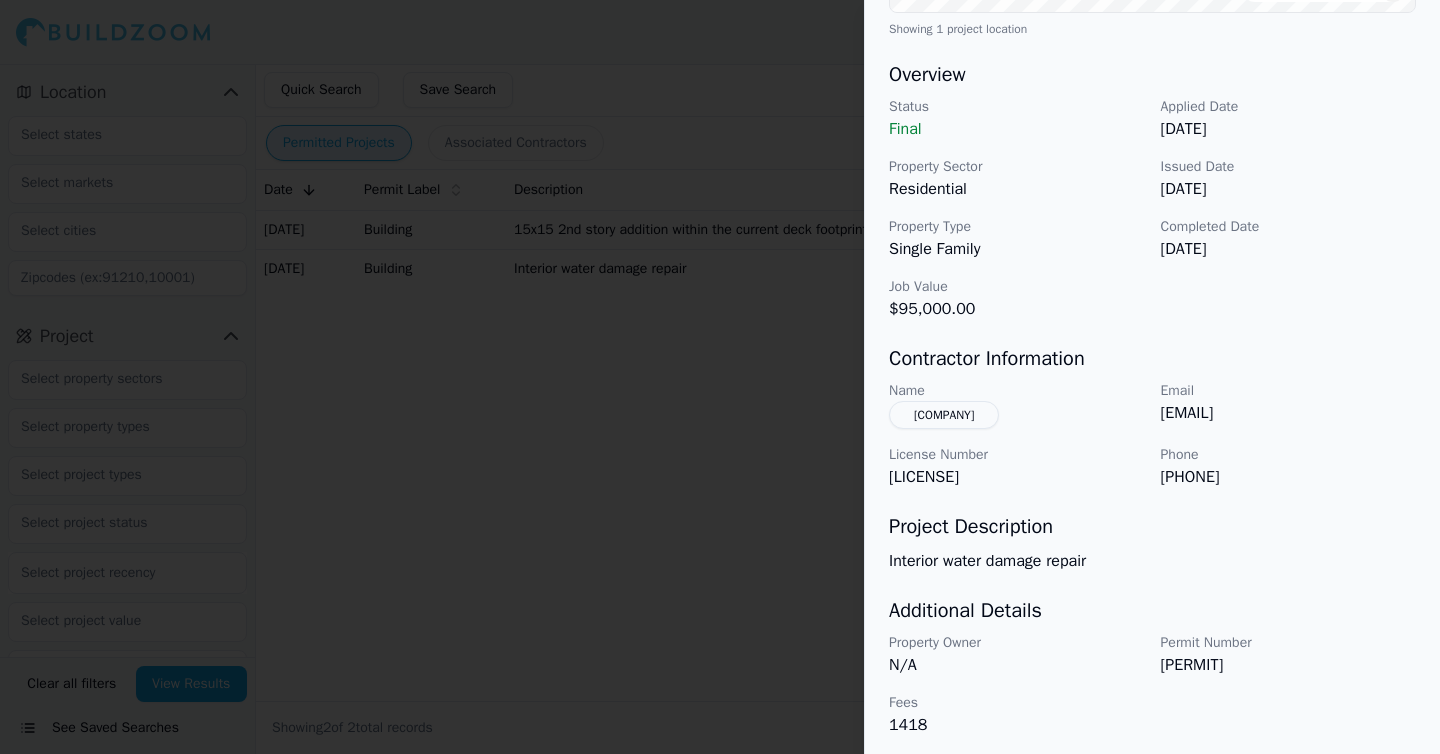 scroll, scrollTop: 563, scrollLeft: 0, axis: vertical 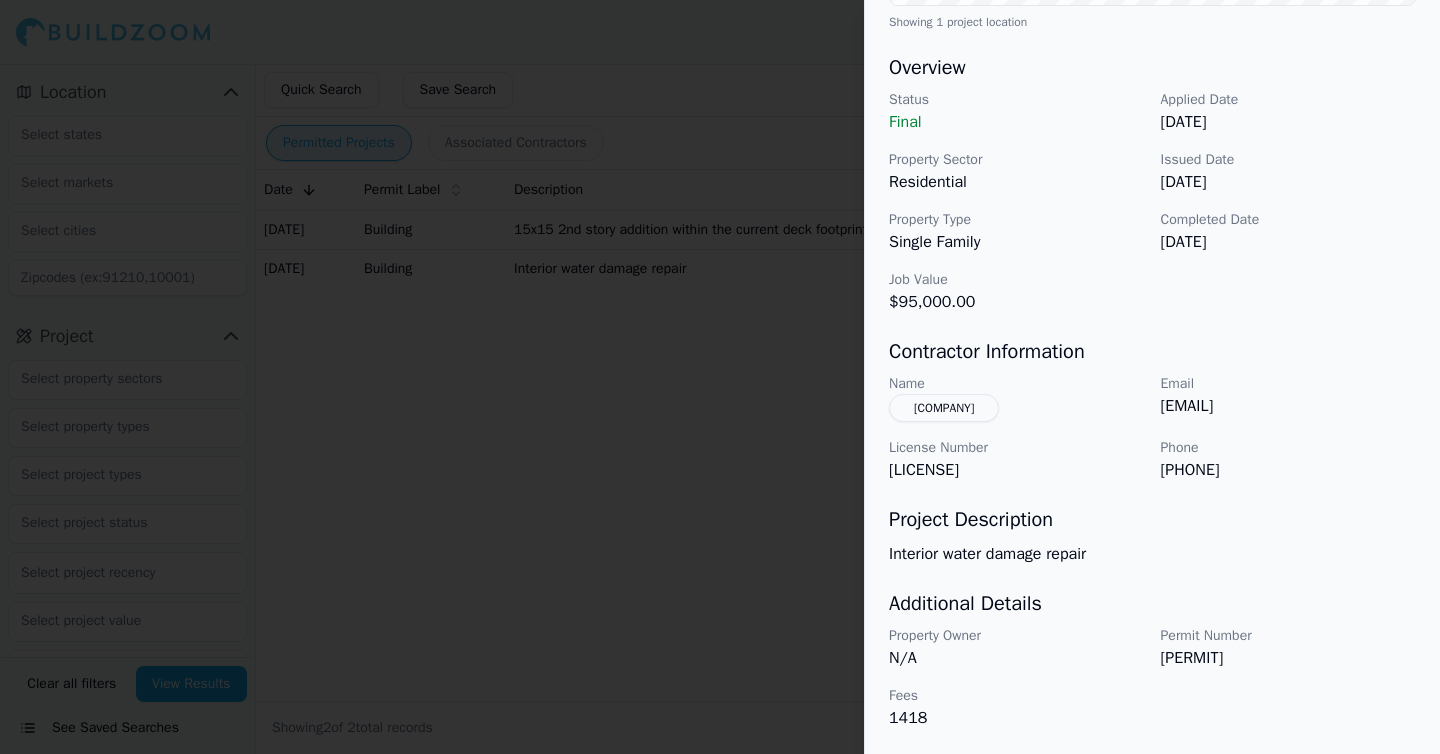 click at bounding box center (720, 377) 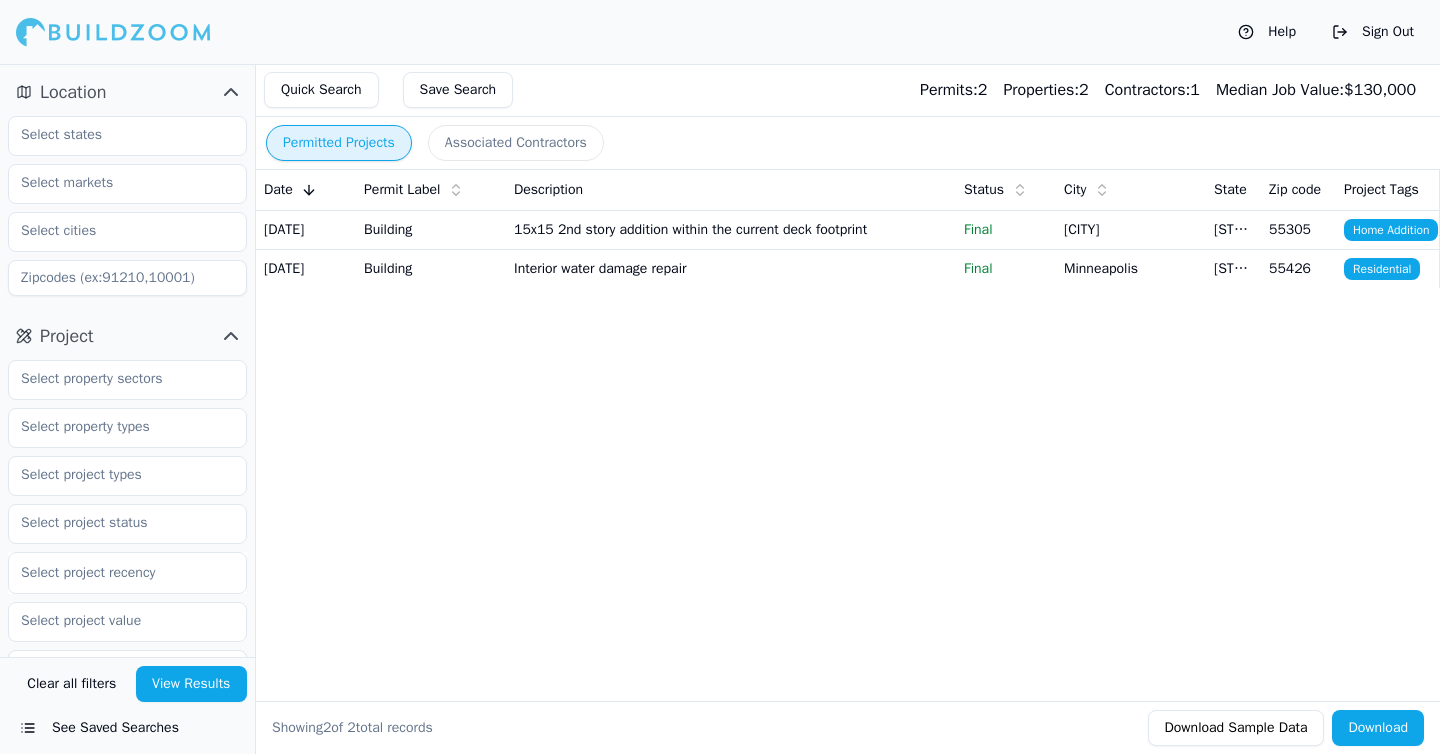 click on "15x15 2nd story addition within the current deck footprint" at bounding box center (731, 229) 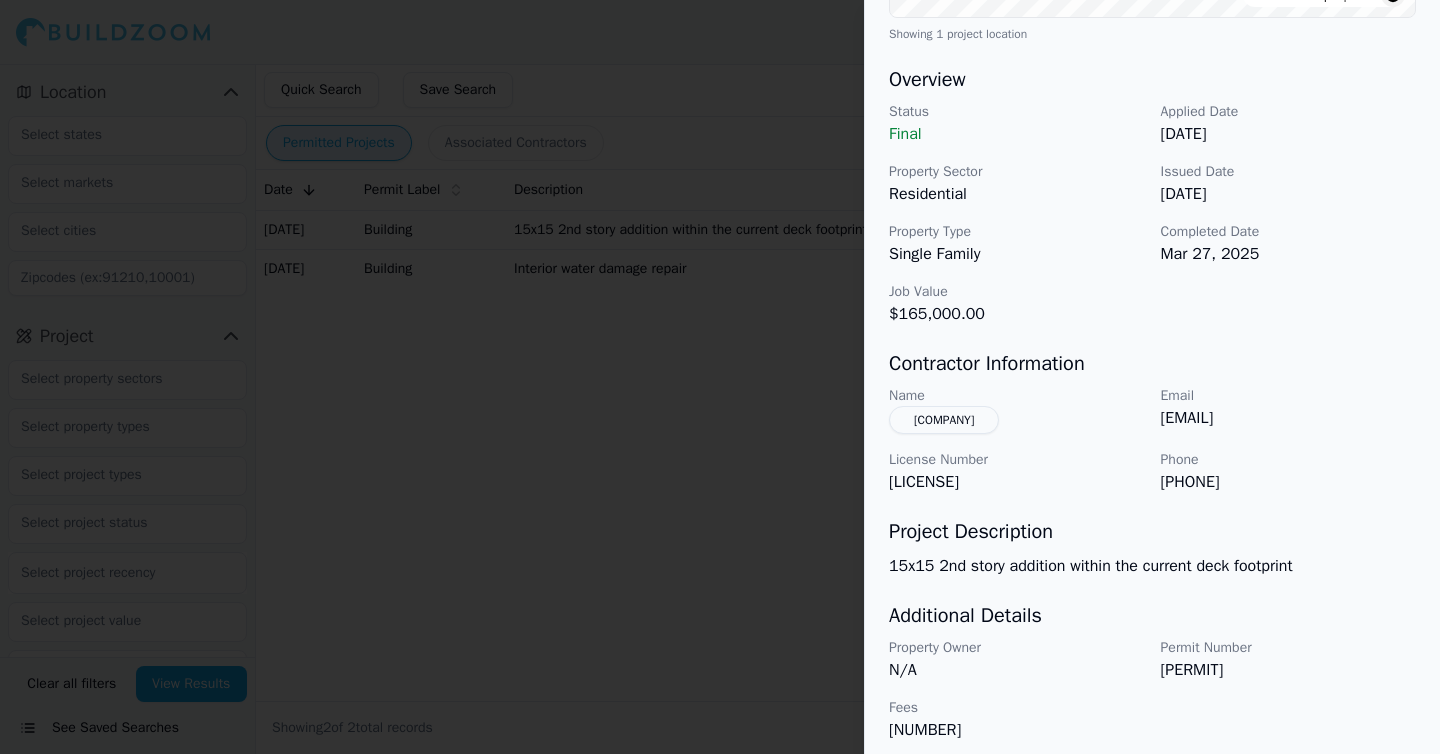 scroll, scrollTop: 575, scrollLeft: 0, axis: vertical 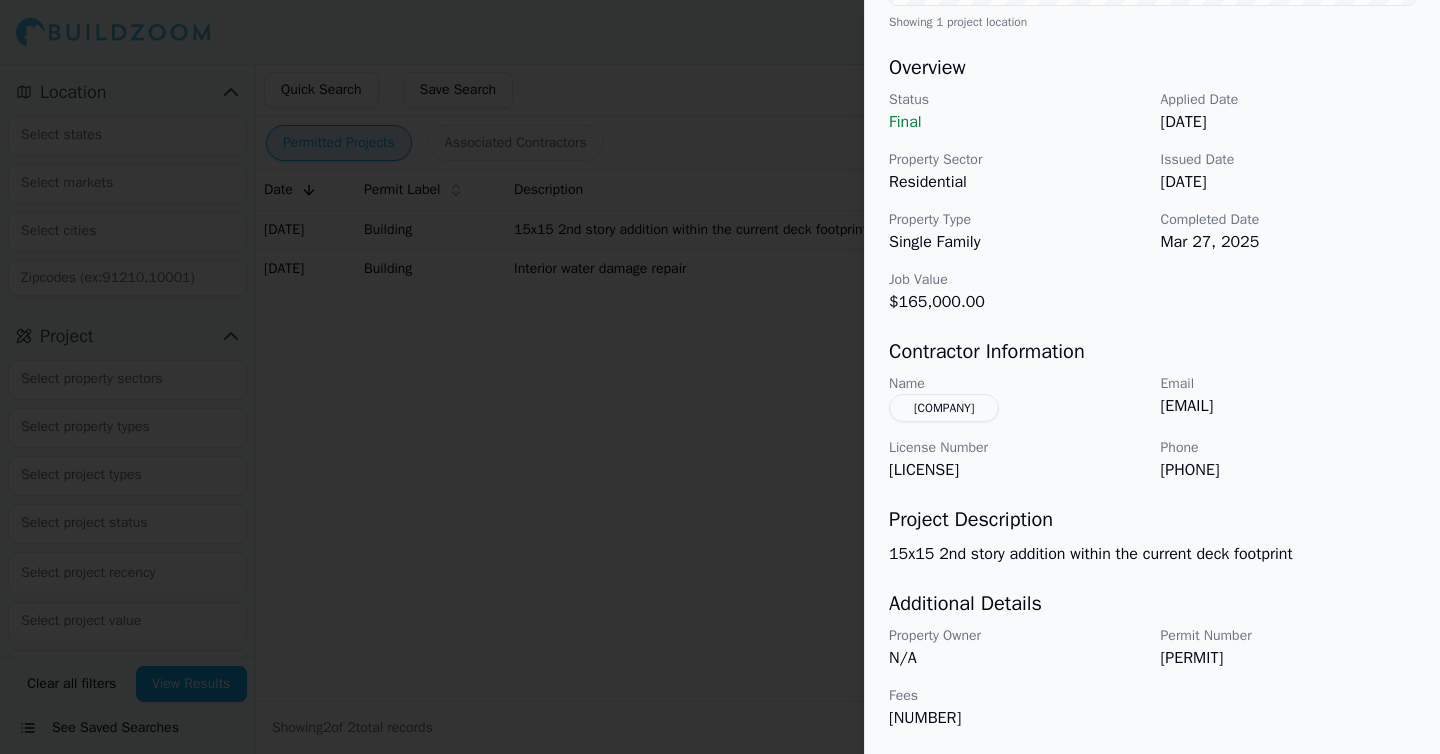 click on "[LICENSE]" at bounding box center [1017, 470] 